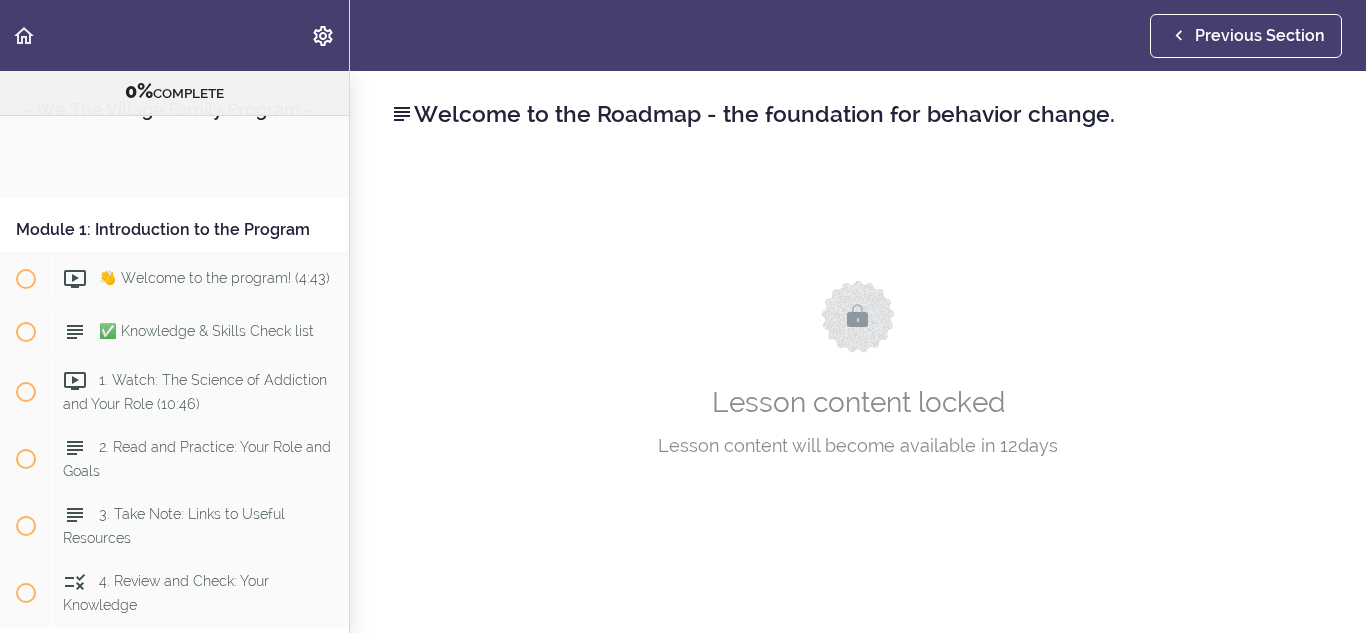 scroll, scrollTop: 0, scrollLeft: 0, axis: both 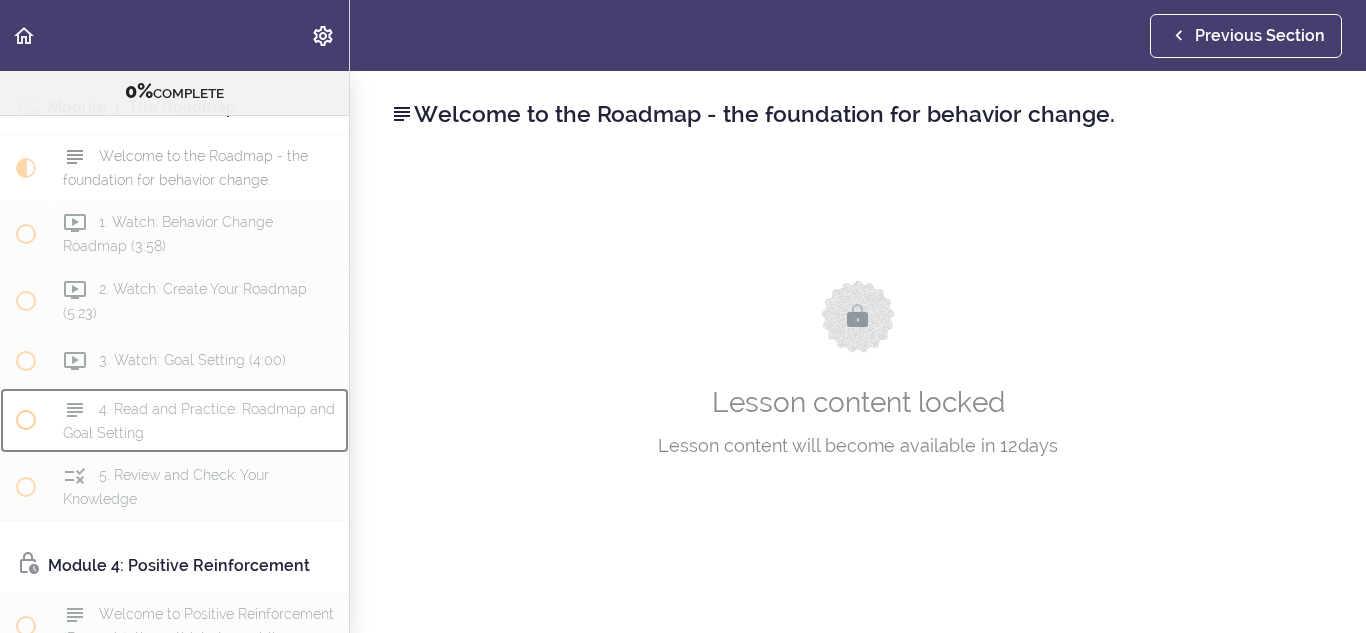 click on "4. Read and Practice: Roadmap and Goal Setting" at bounding box center (199, 420) 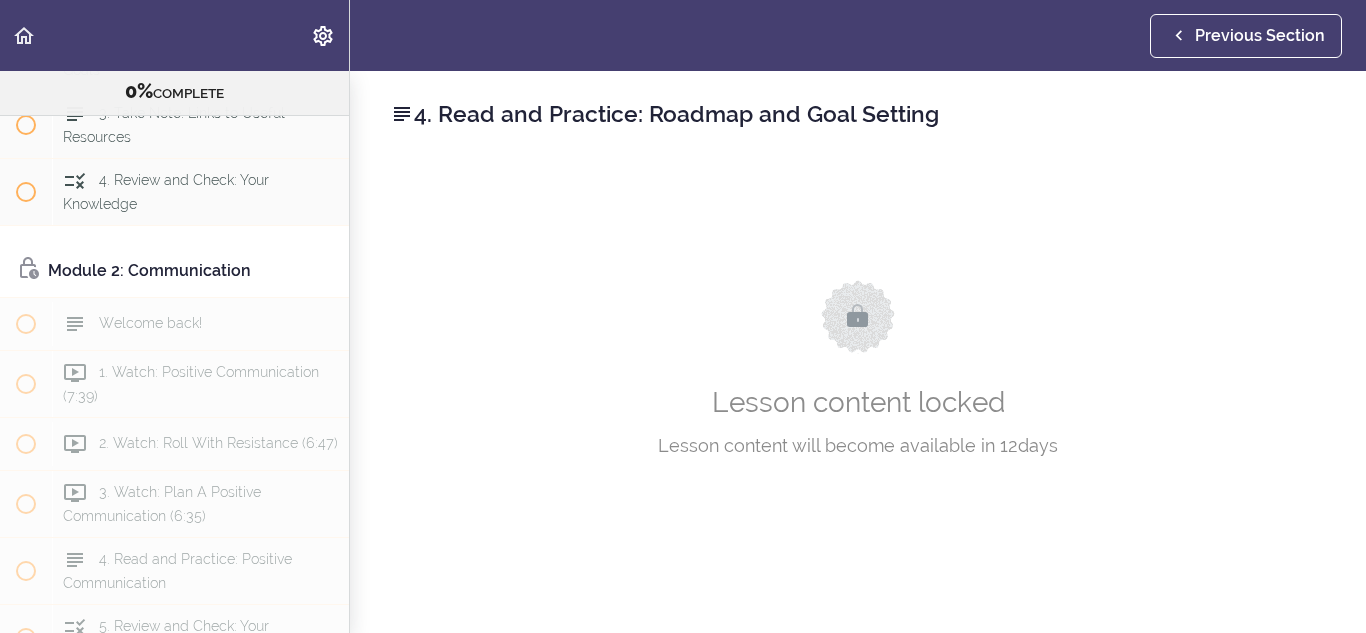 scroll, scrollTop: 0, scrollLeft: 0, axis: both 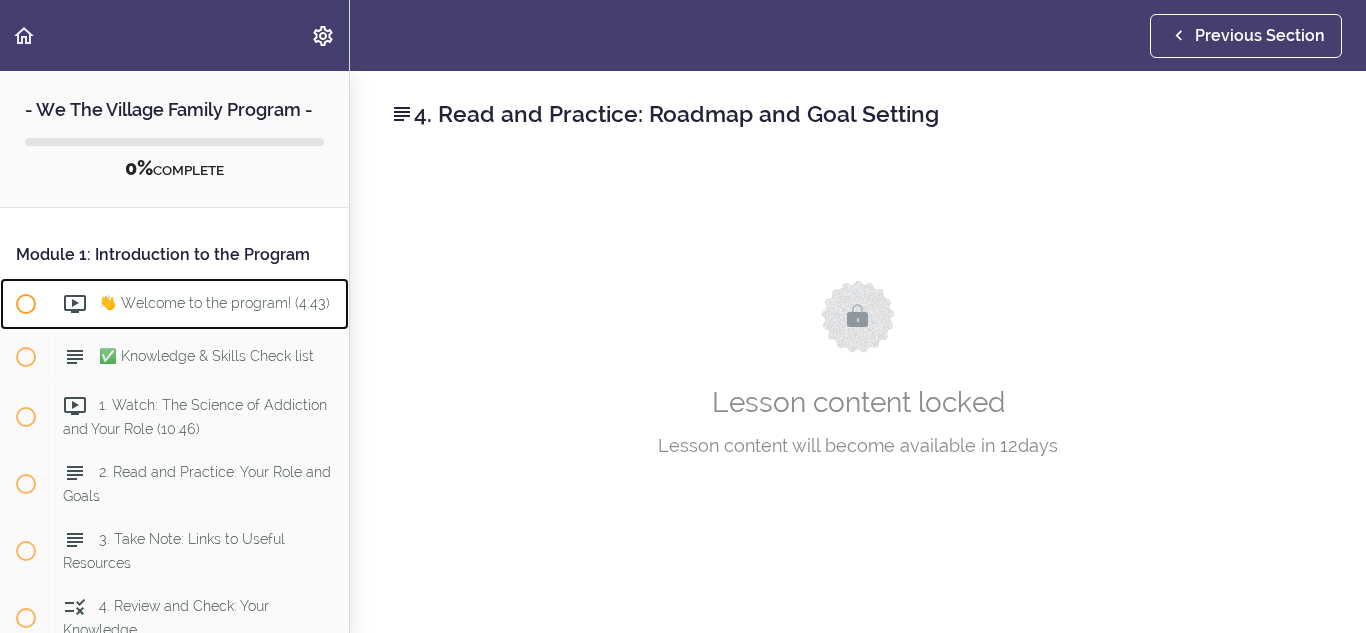 click on "👋 Welcome to the program!
(4:43)" at bounding box center [214, 303] 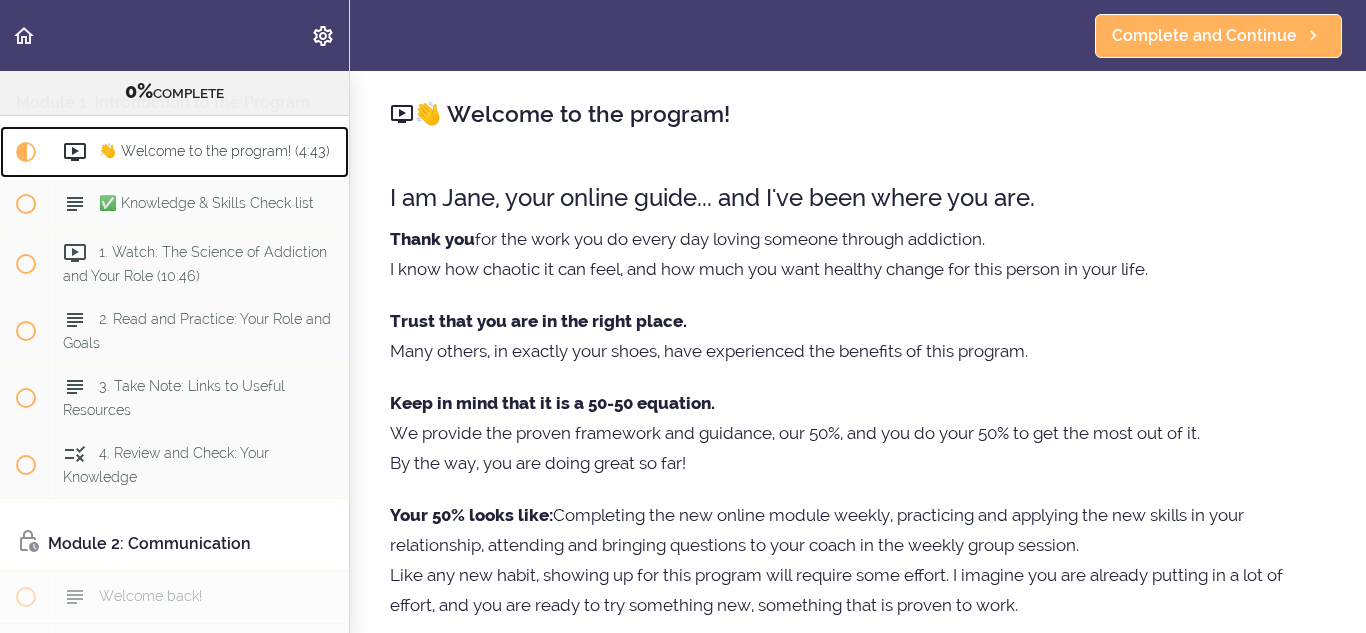 scroll, scrollTop: 132, scrollLeft: 0, axis: vertical 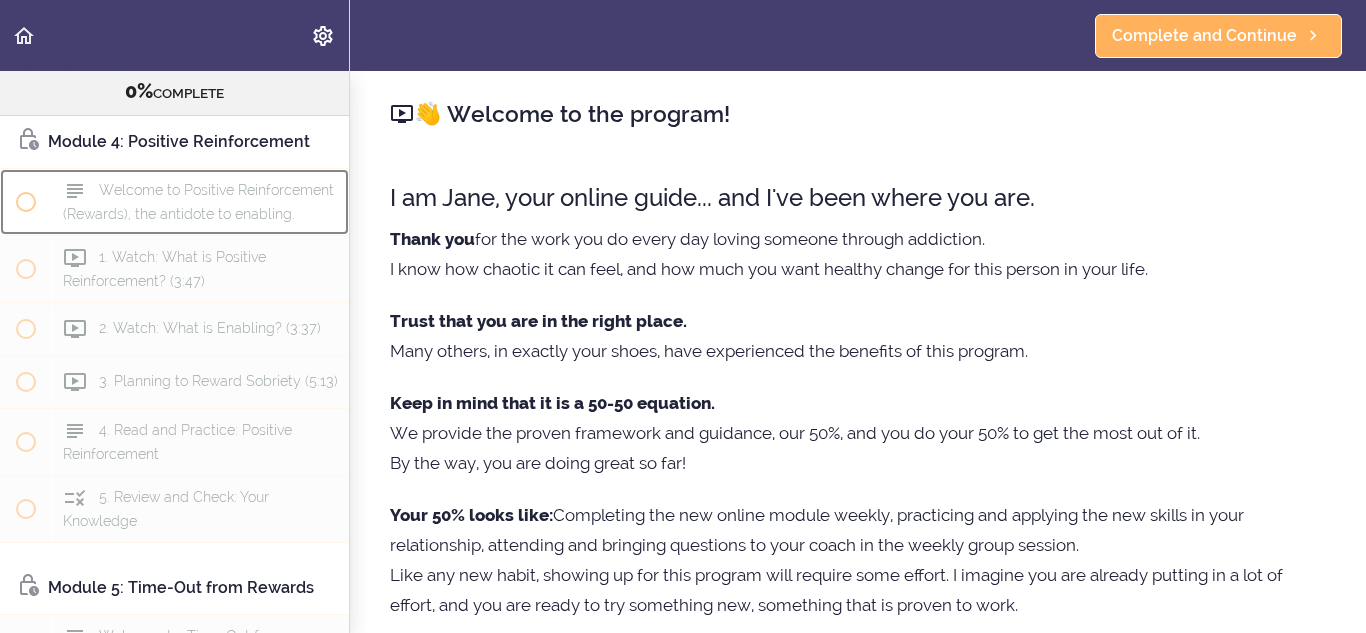 click on "Welcome to Positive Reinforcement (Rewards), the antidote to enabling." at bounding box center (198, 202) 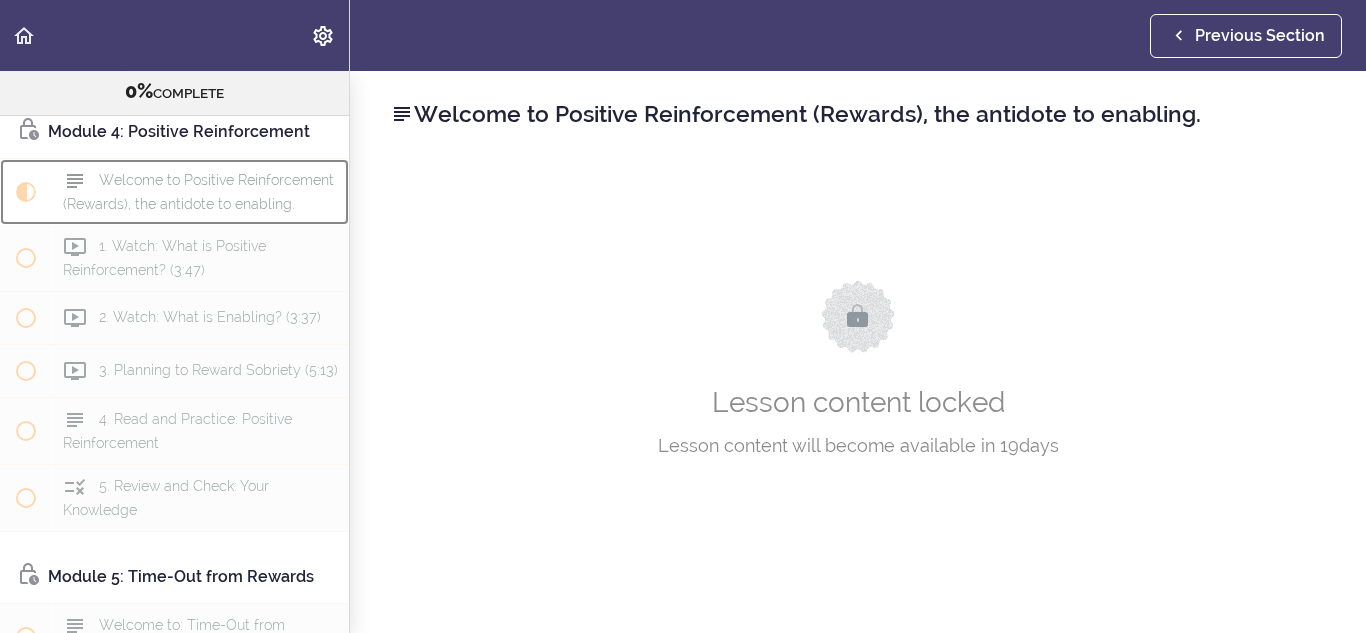 scroll, scrollTop: 1458, scrollLeft: 0, axis: vertical 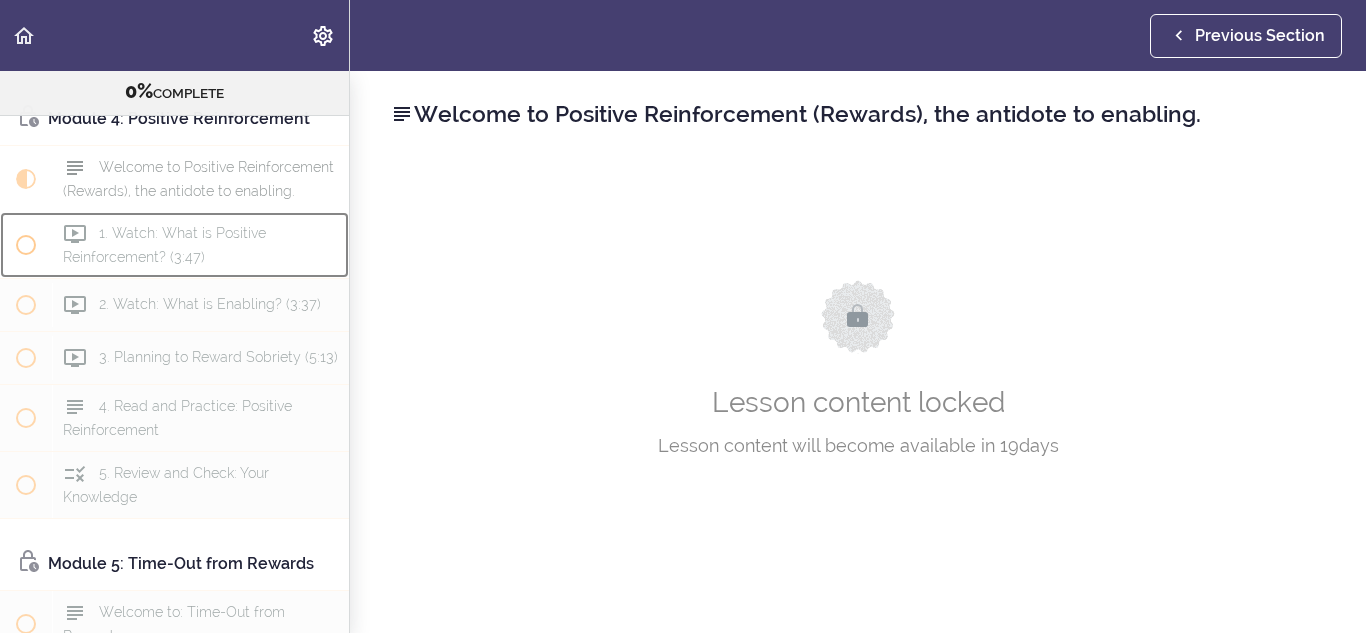 click on "1. Watch: What is Positive Reinforcement?
(3:47)" at bounding box center [200, 245] 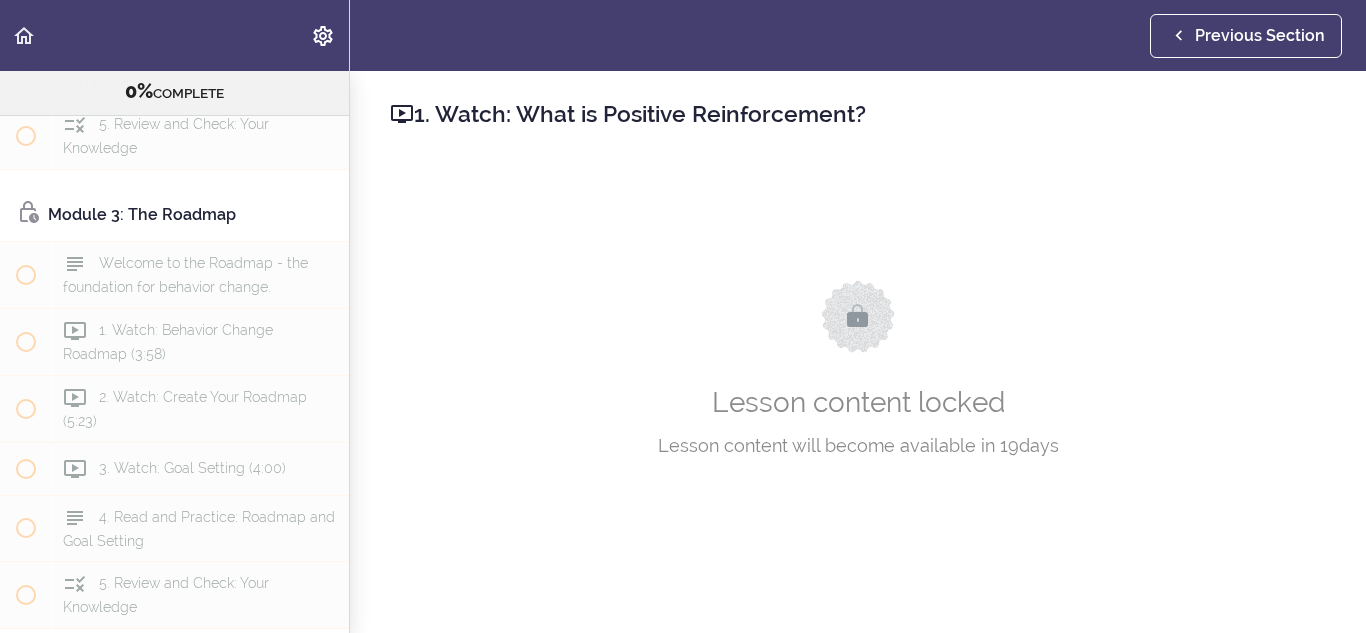 scroll, scrollTop: 921, scrollLeft: 0, axis: vertical 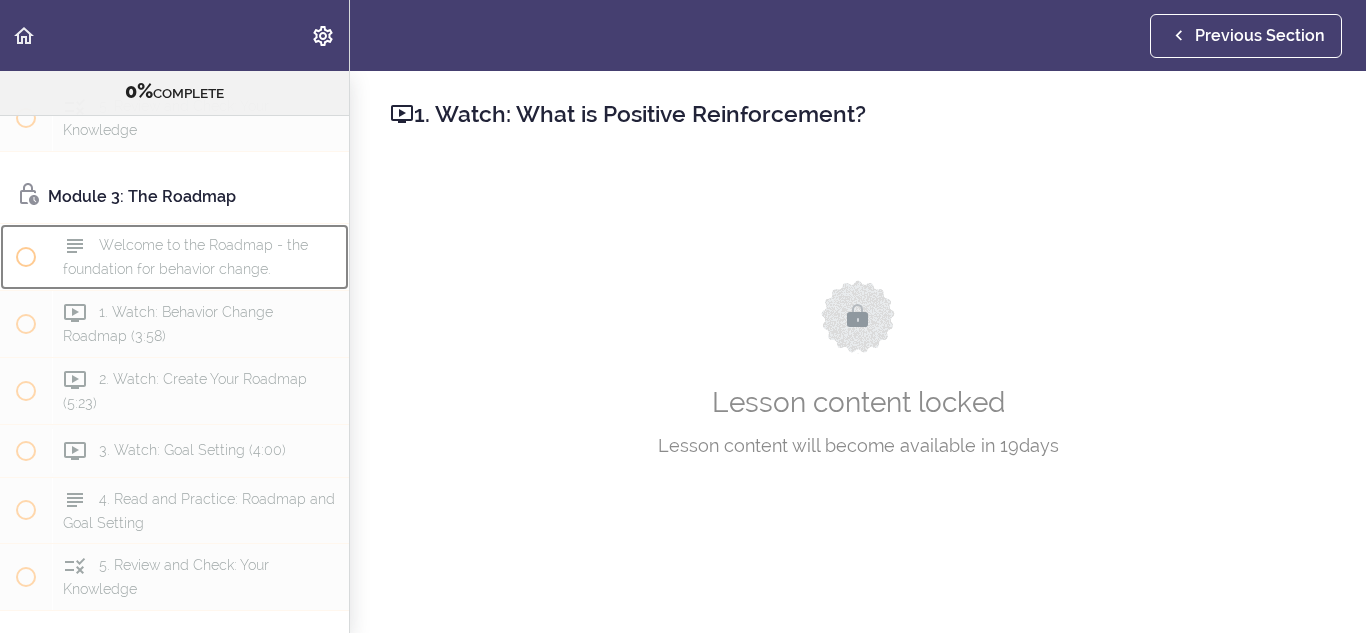 click on "Welcome to the Roadmap - the foundation for behavior change." at bounding box center [185, 256] 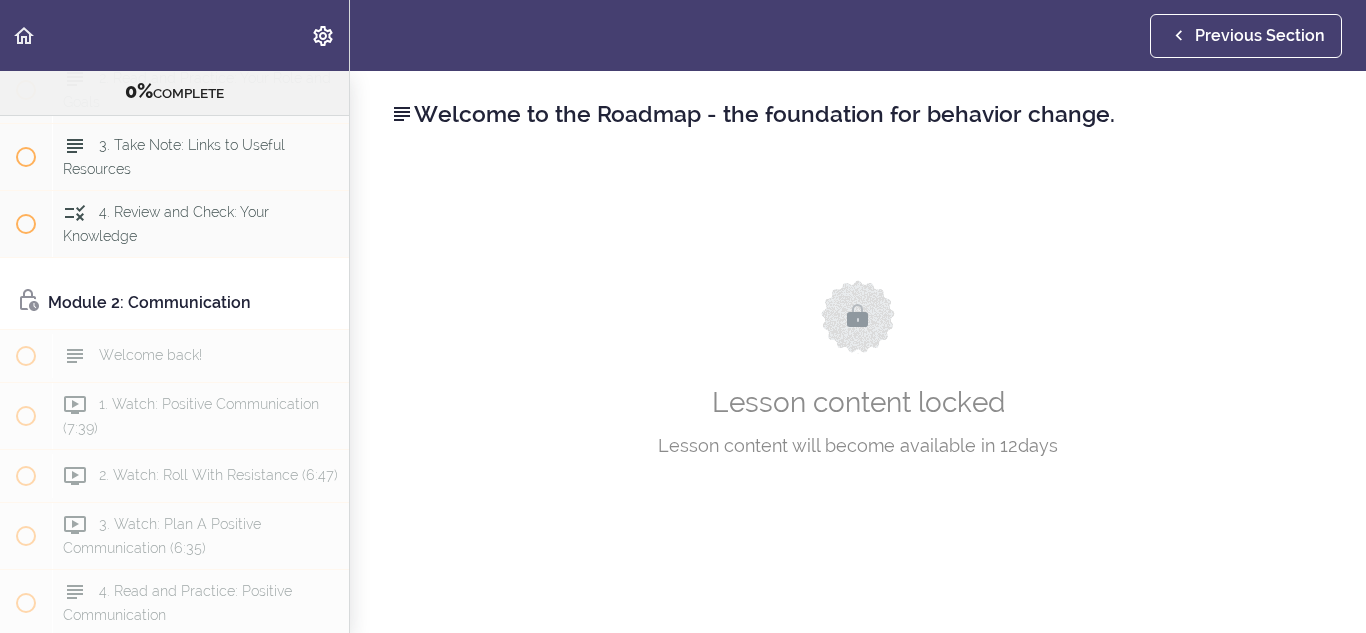 scroll, scrollTop: 374, scrollLeft: 0, axis: vertical 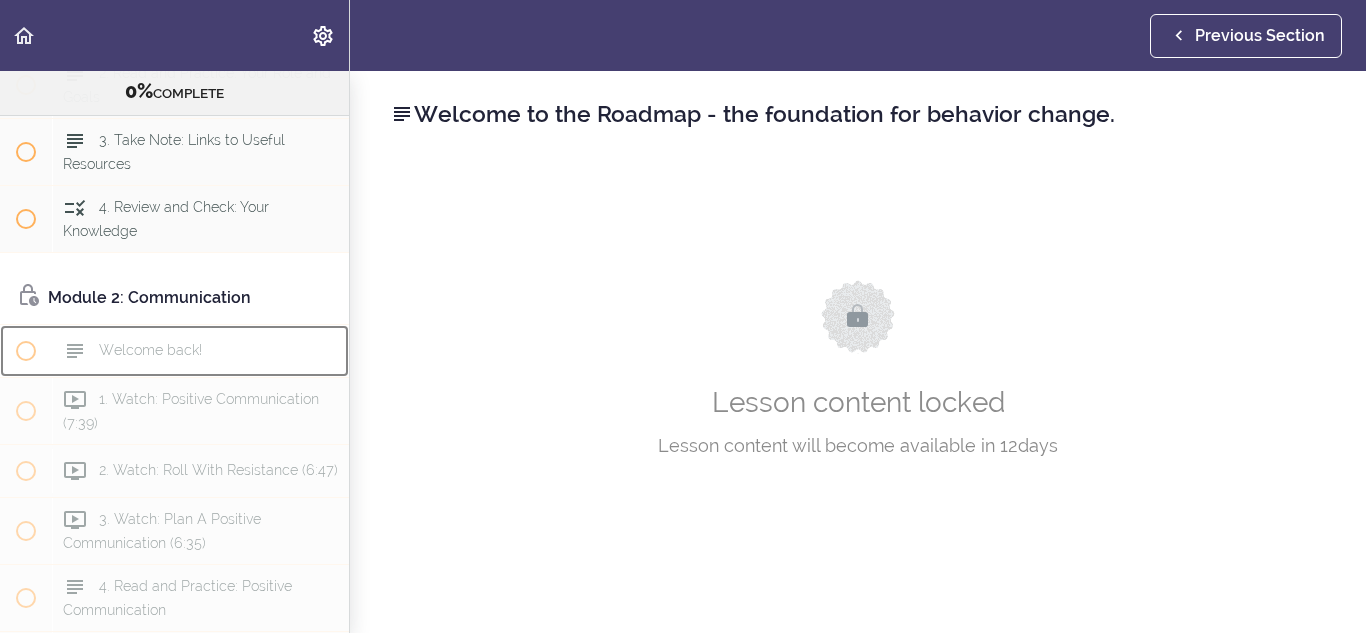 click on "Welcome back!" at bounding box center [200, 351] 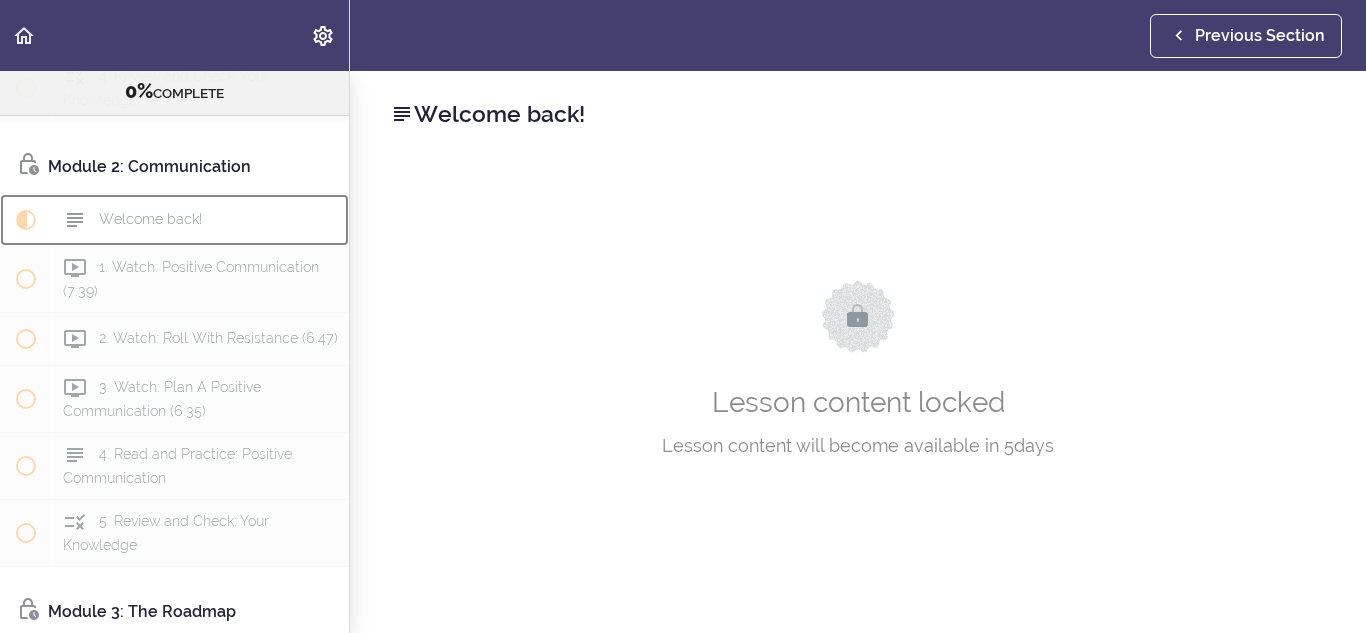 scroll, scrollTop: 553, scrollLeft: 0, axis: vertical 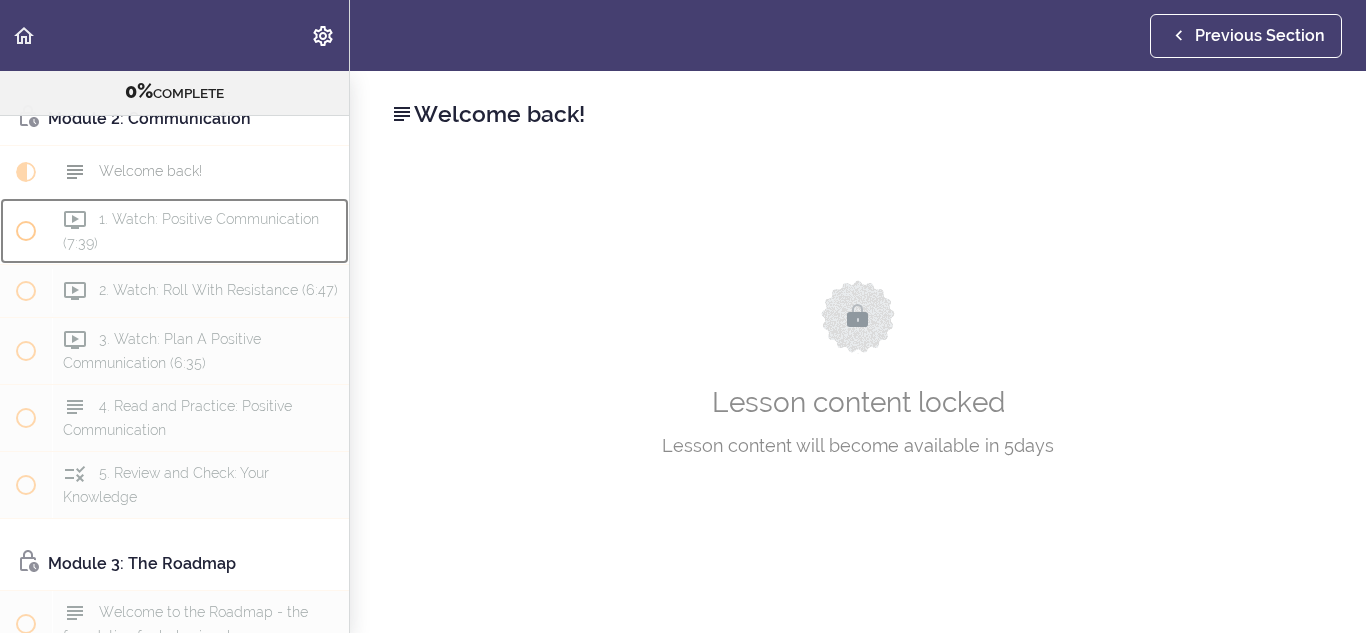 click on "1. Watch: Positive Communication
(7:39)" at bounding box center [200, 231] 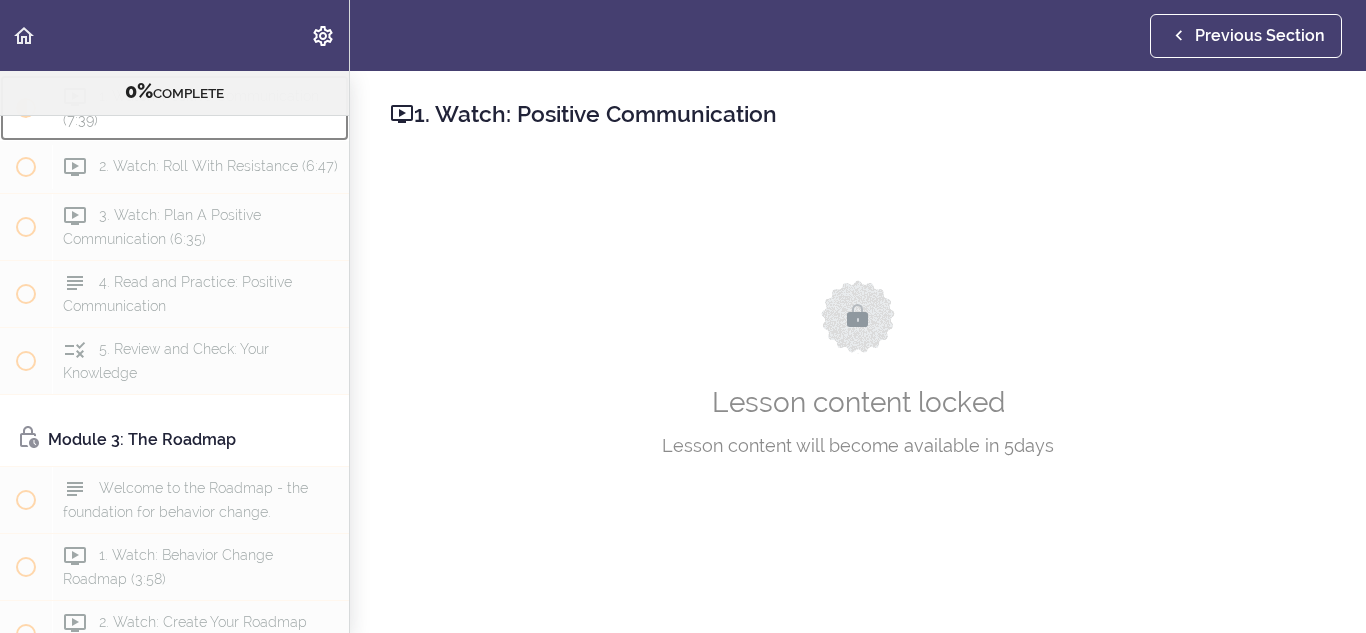 scroll, scrollTop: 595, scrollLeft: 0, axis: vertical 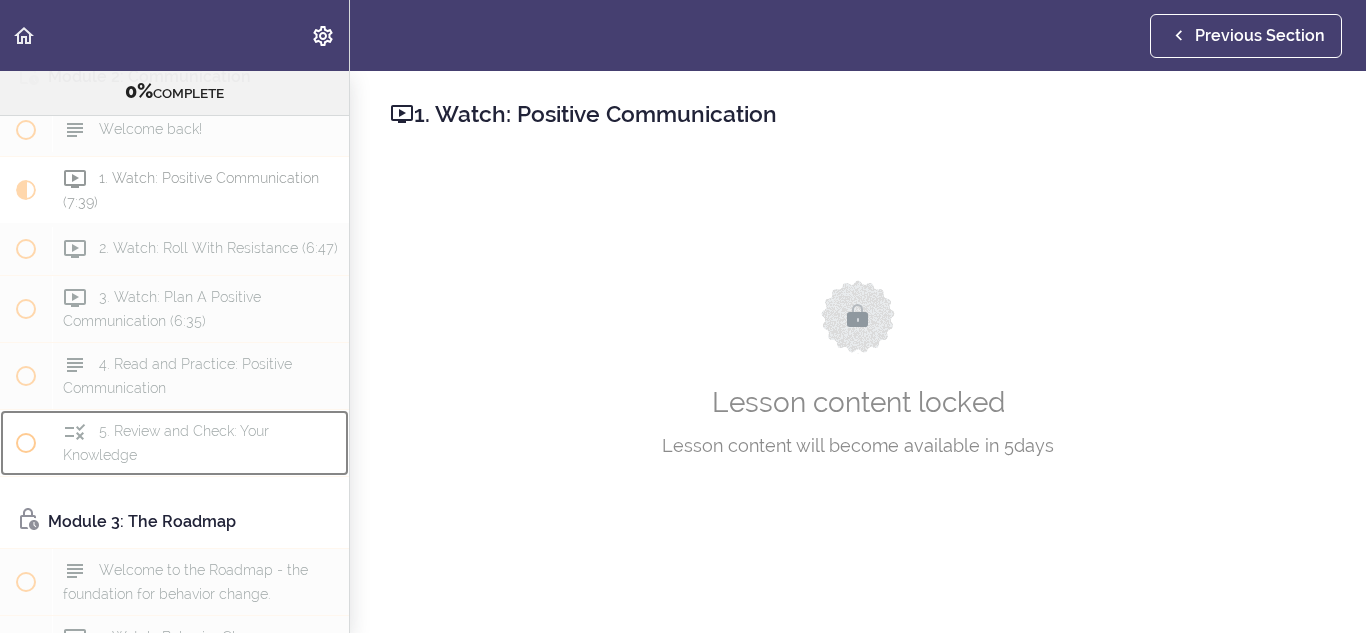 click on "5. Review and Check: Your Knowledge" at bounding box center (166, 442) 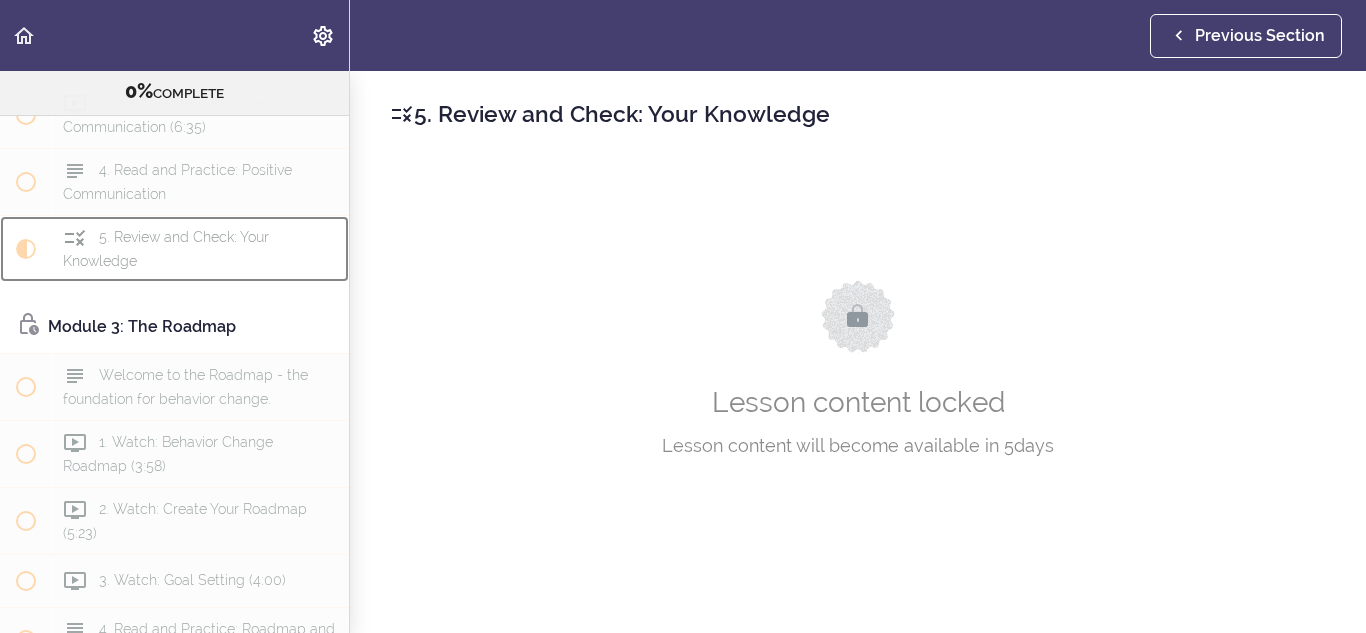 scroll, scrollTop: 860, scrollLeft: 0, axis: vertical 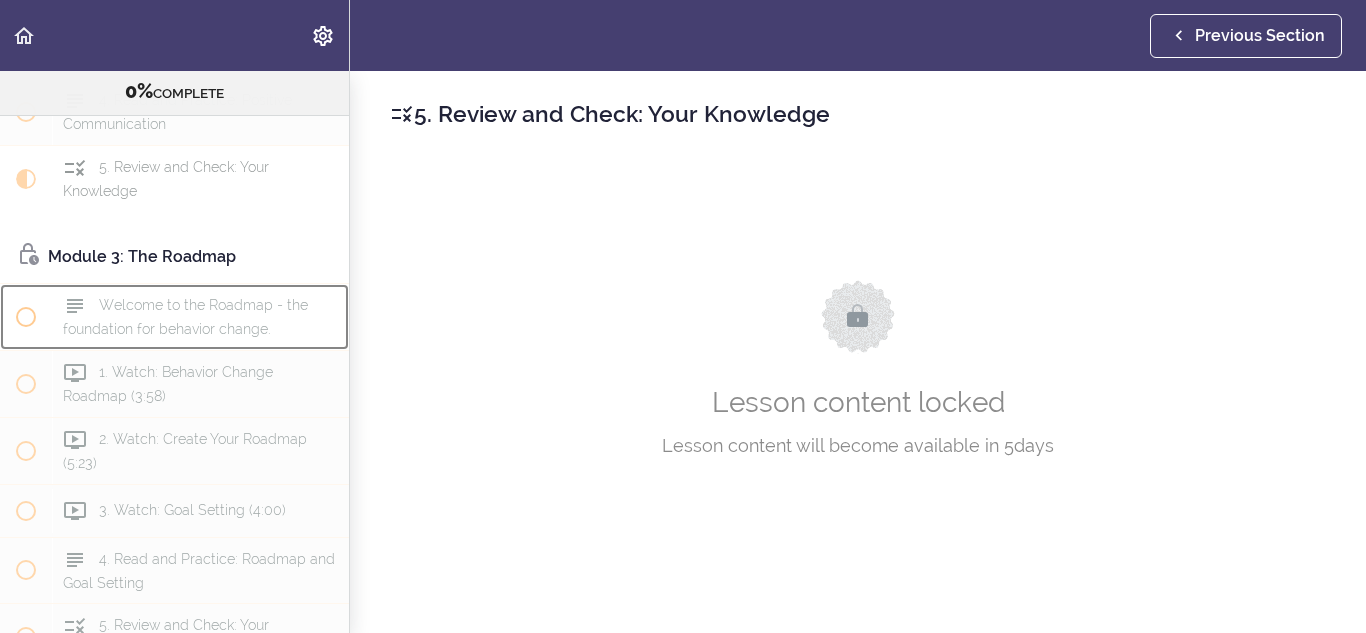 click on "Welcome to the Roadmap - the foundation for behavior change." at bounding box center [185, 316] 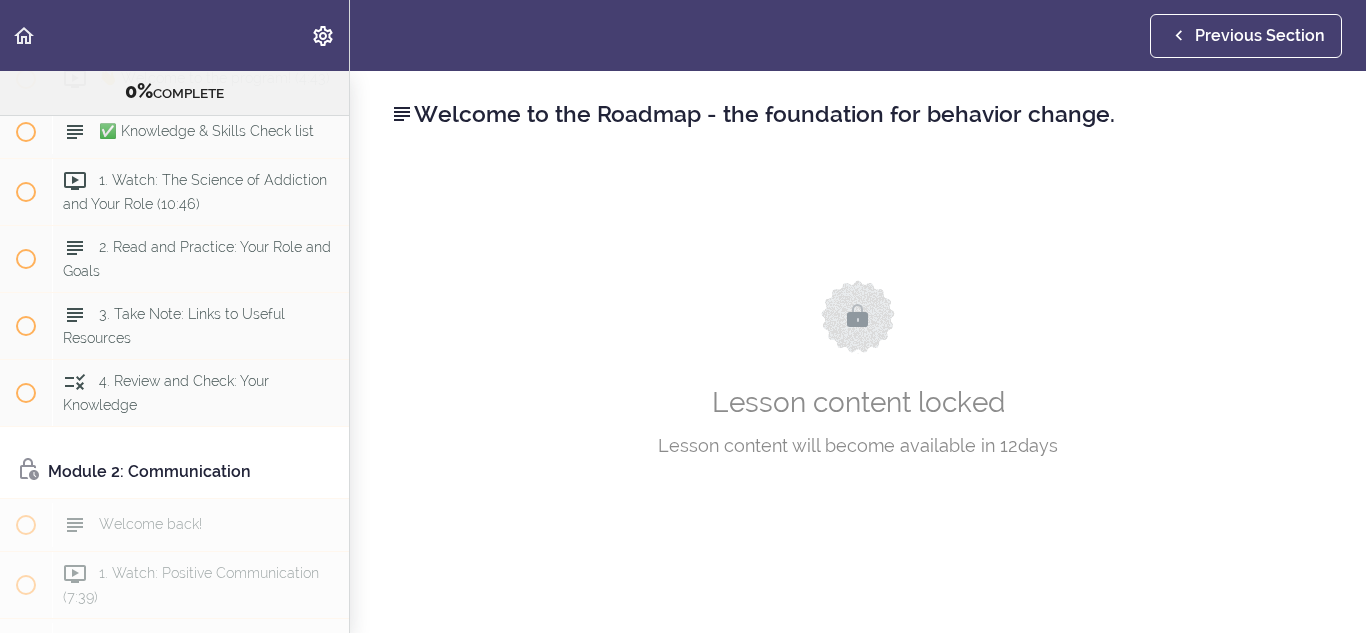 scroll, scrollTop: 0, scrollLeft: 0, axis: both 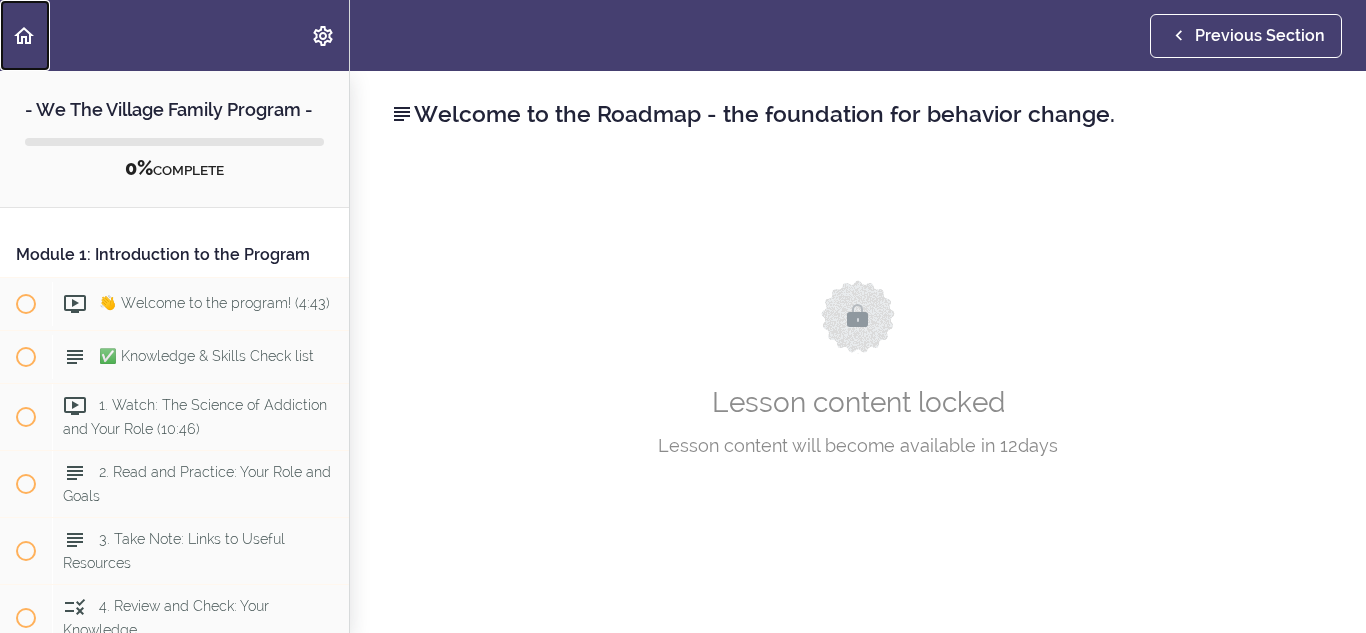 click 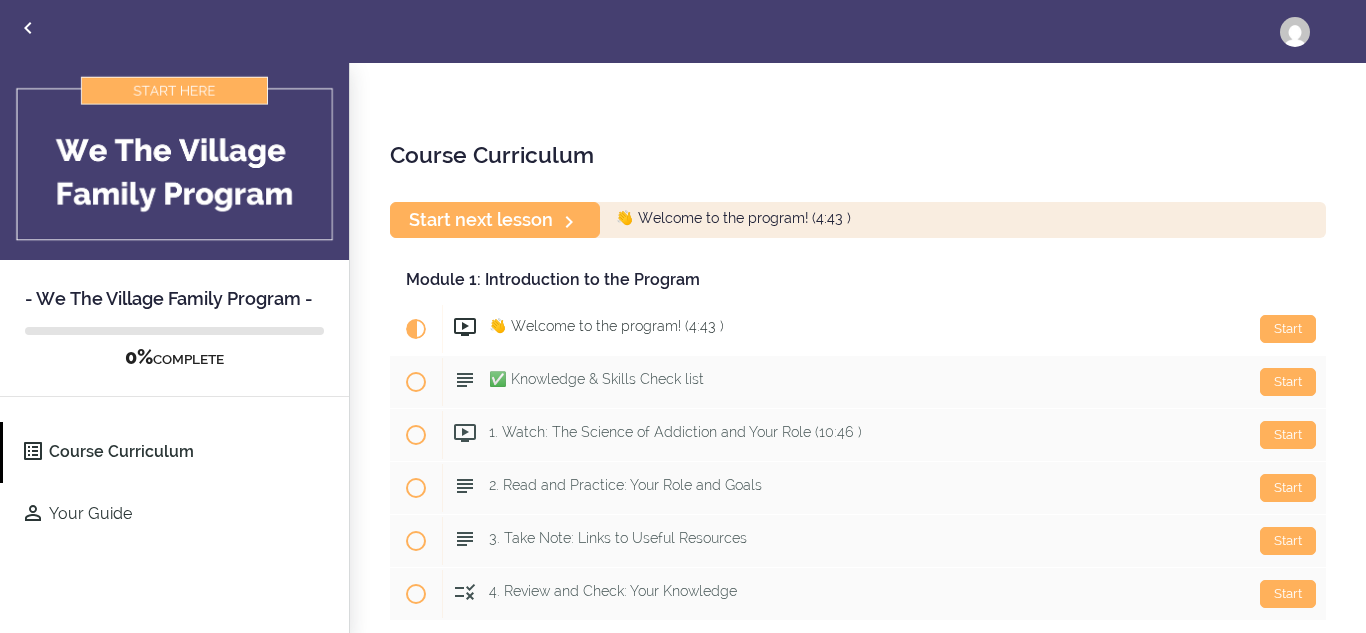 scroll, scrollTop: 0, scrollLeft: 0, axis: both 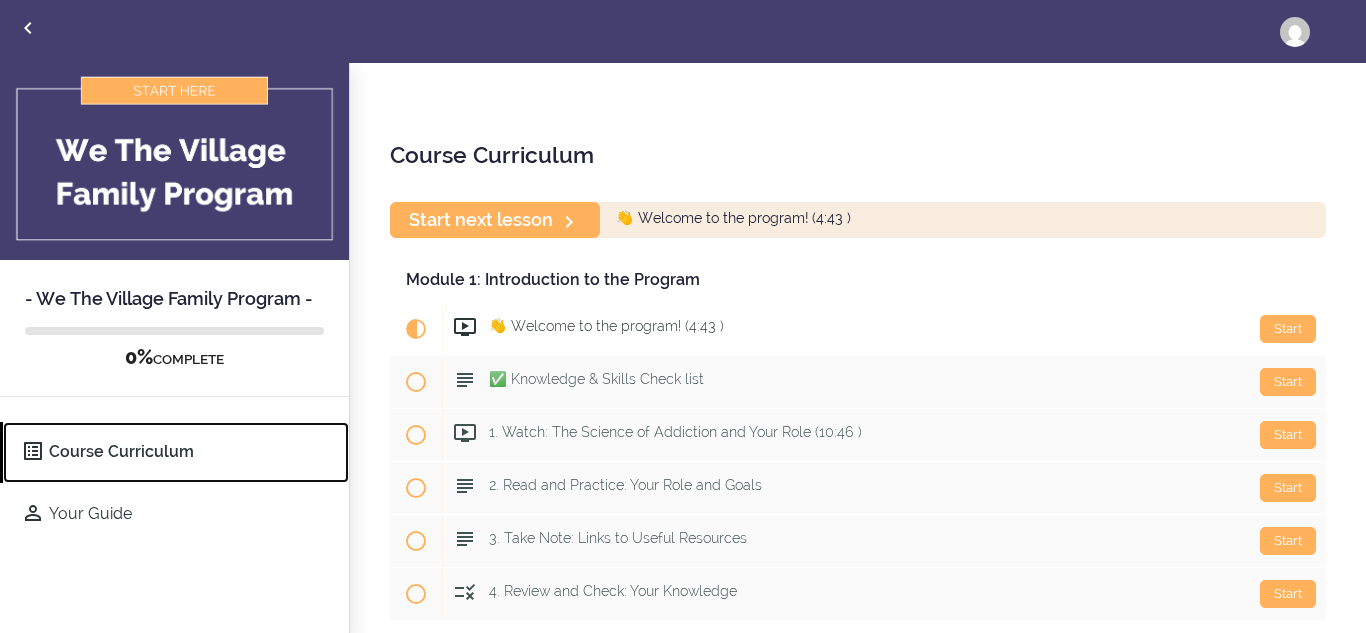 click on "Course Curriculum" at bounding box center [176, 452] 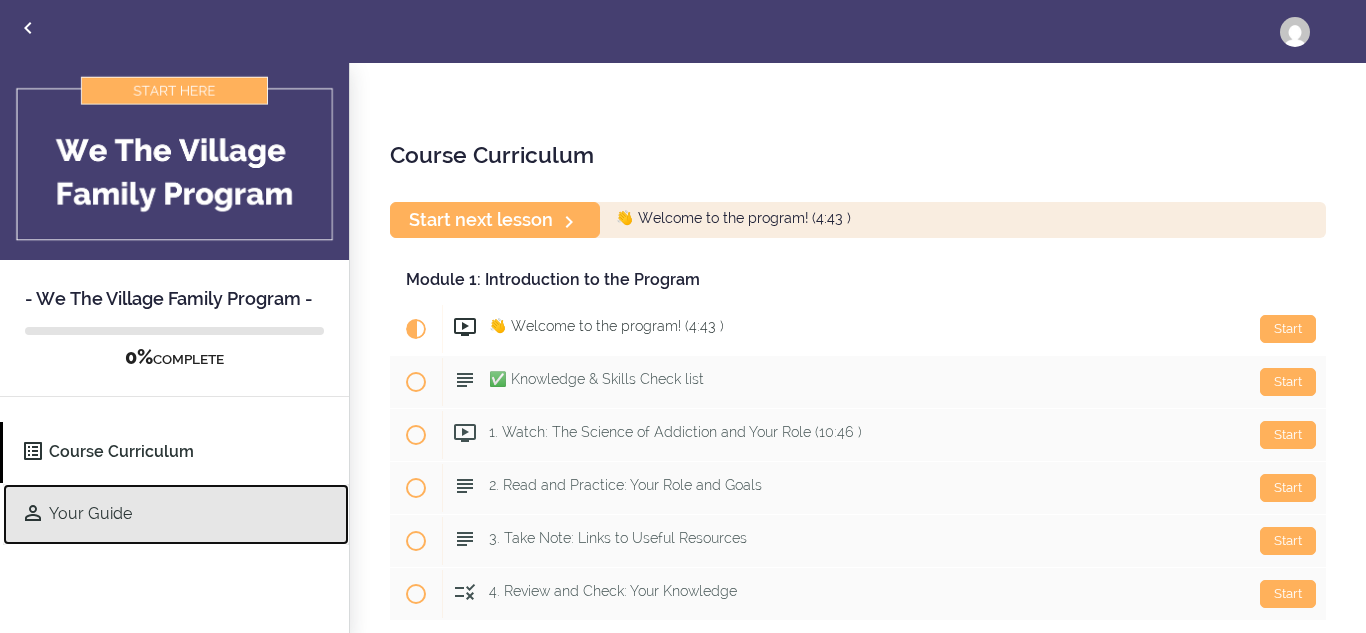 click on "Your Guide" at bounding box center (176, 514) 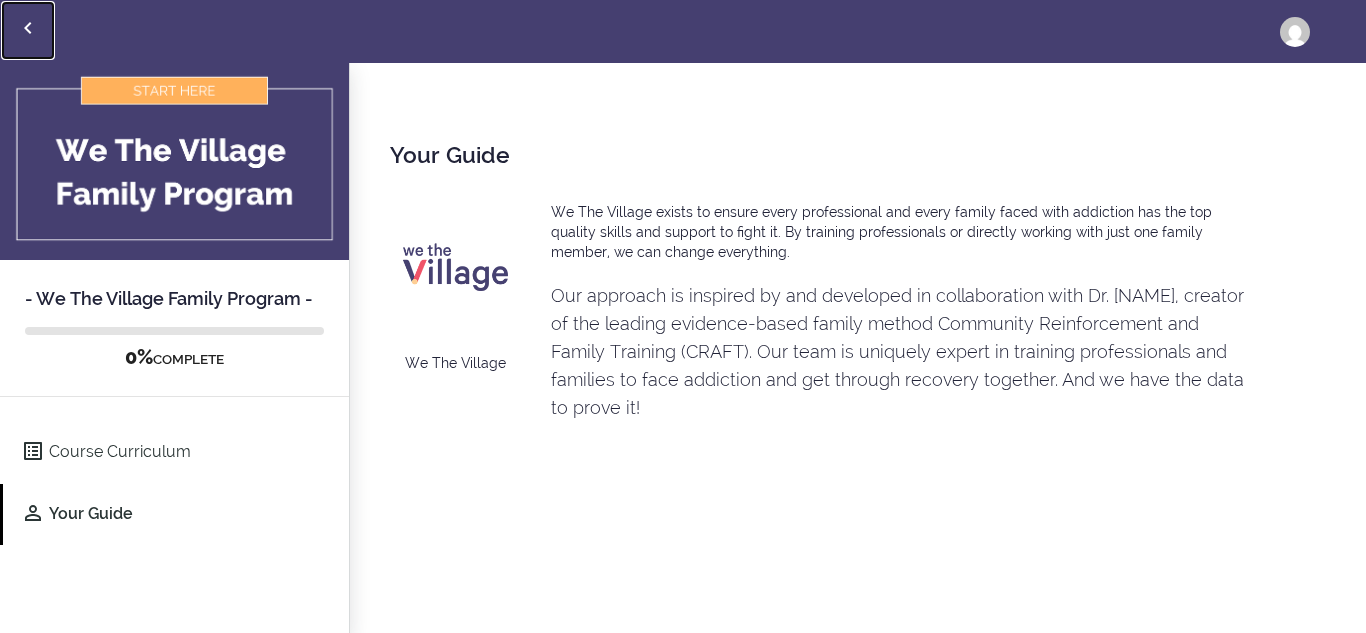 click 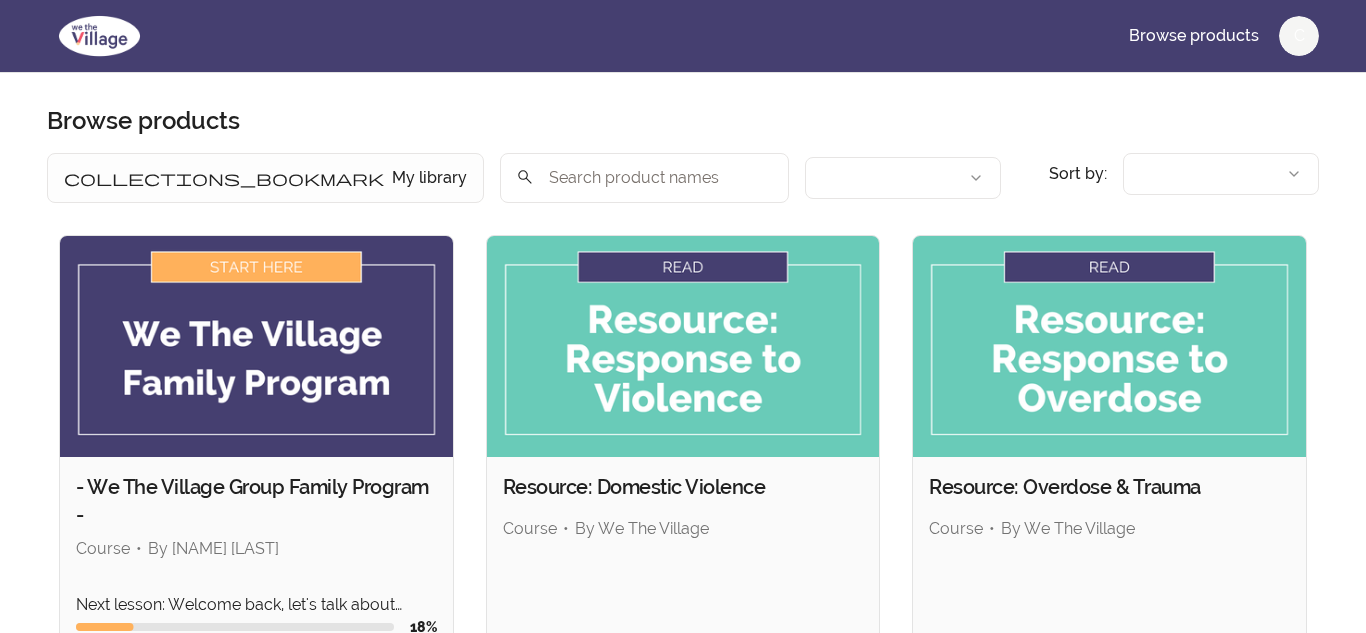 scroll, scrollTop: 0, scrollLeft: 0, axis: both 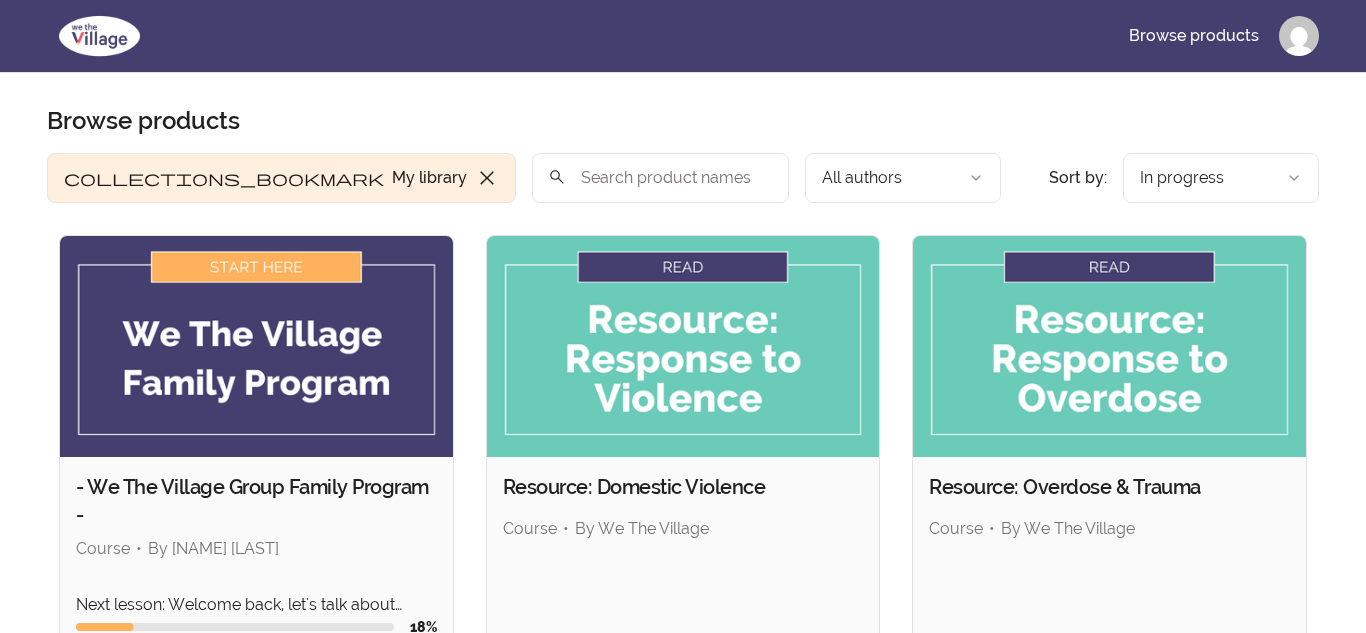 click at bounding box center (256, 346) 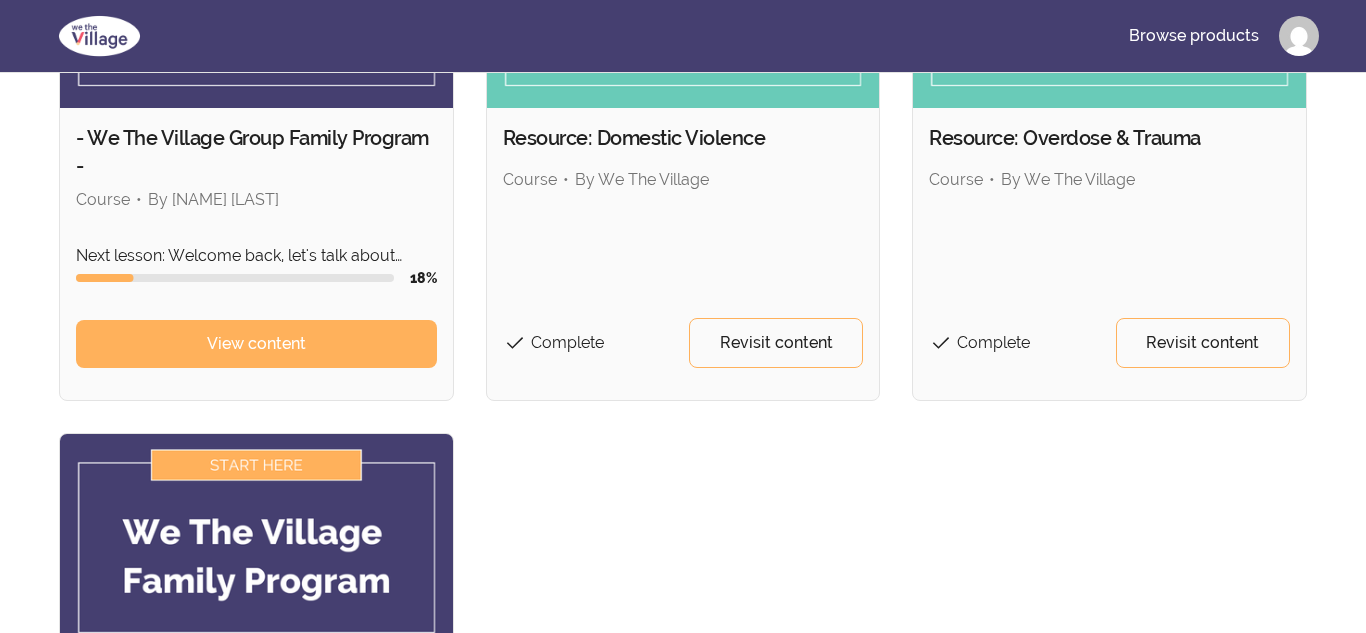 scroll, scrollTop: 367, scrollLeft: 0, axis: vertical 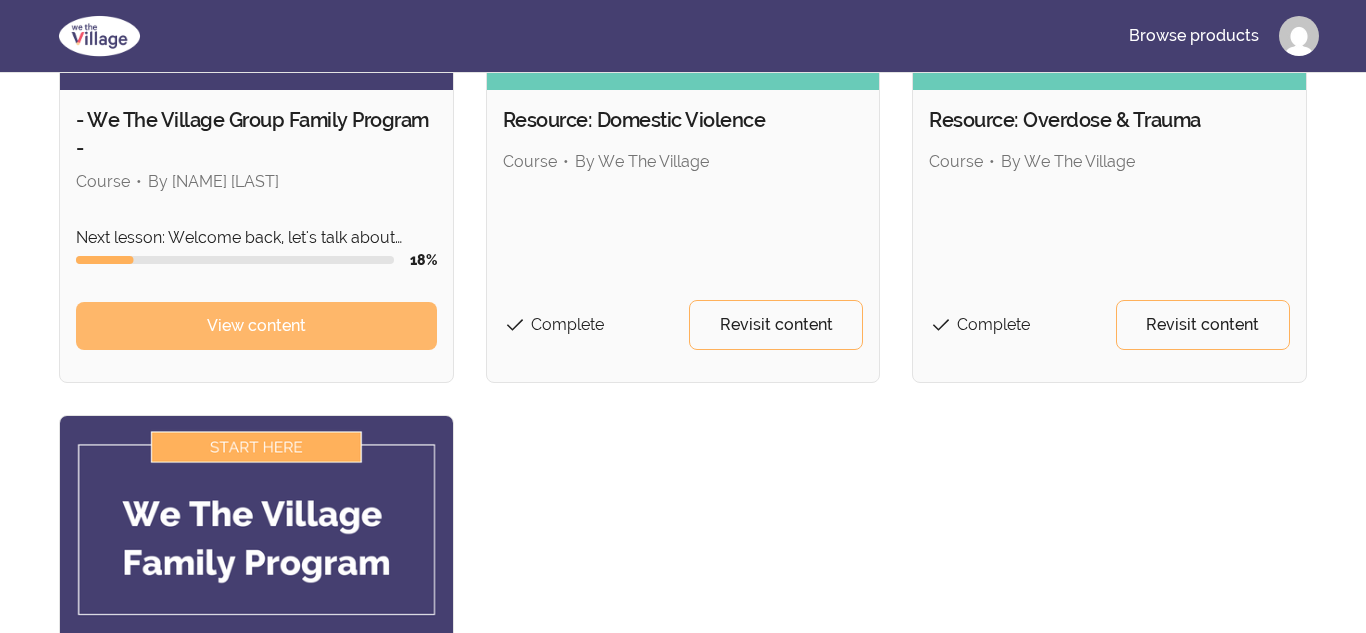 click on "View content" at bounding box center [256, 326] 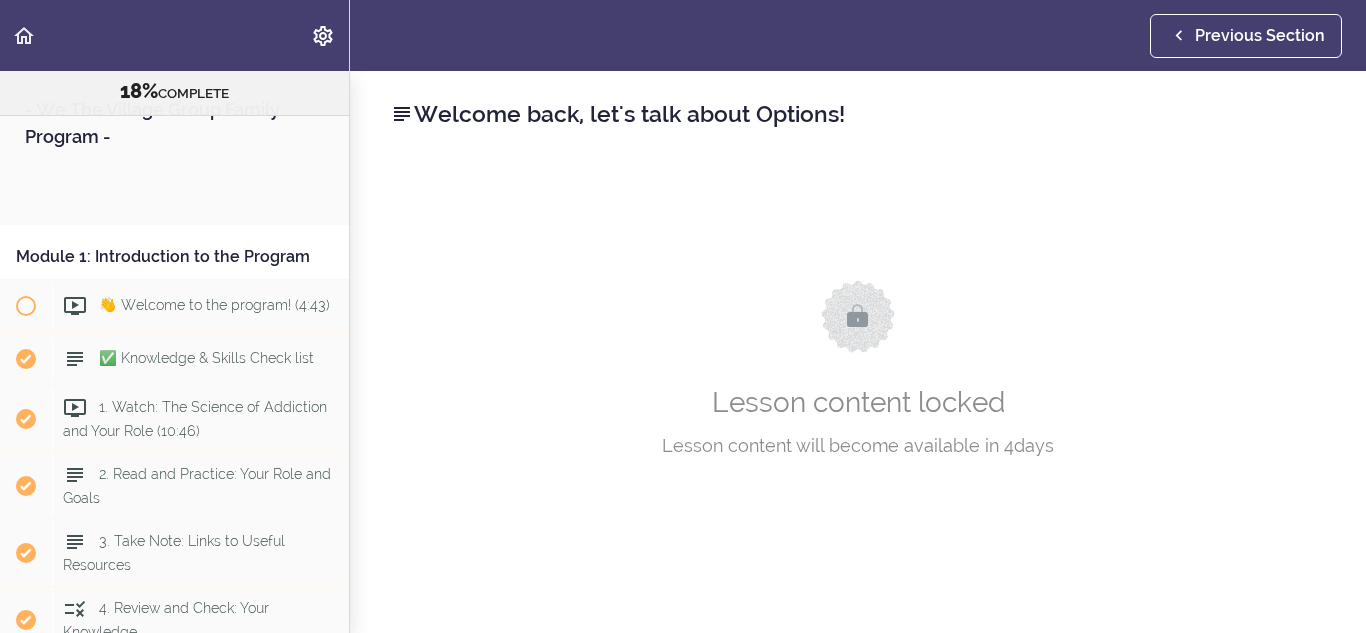 scroll, scrollTop: 0, scrollLeft: 0, axis: both 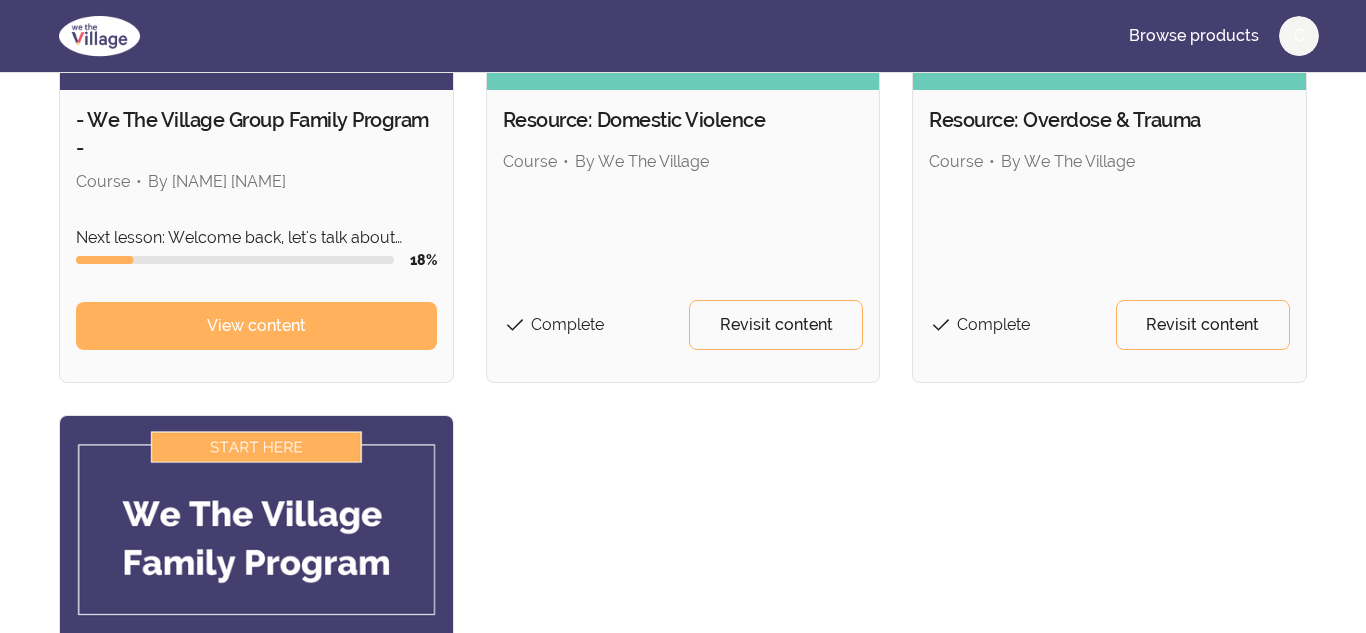 type 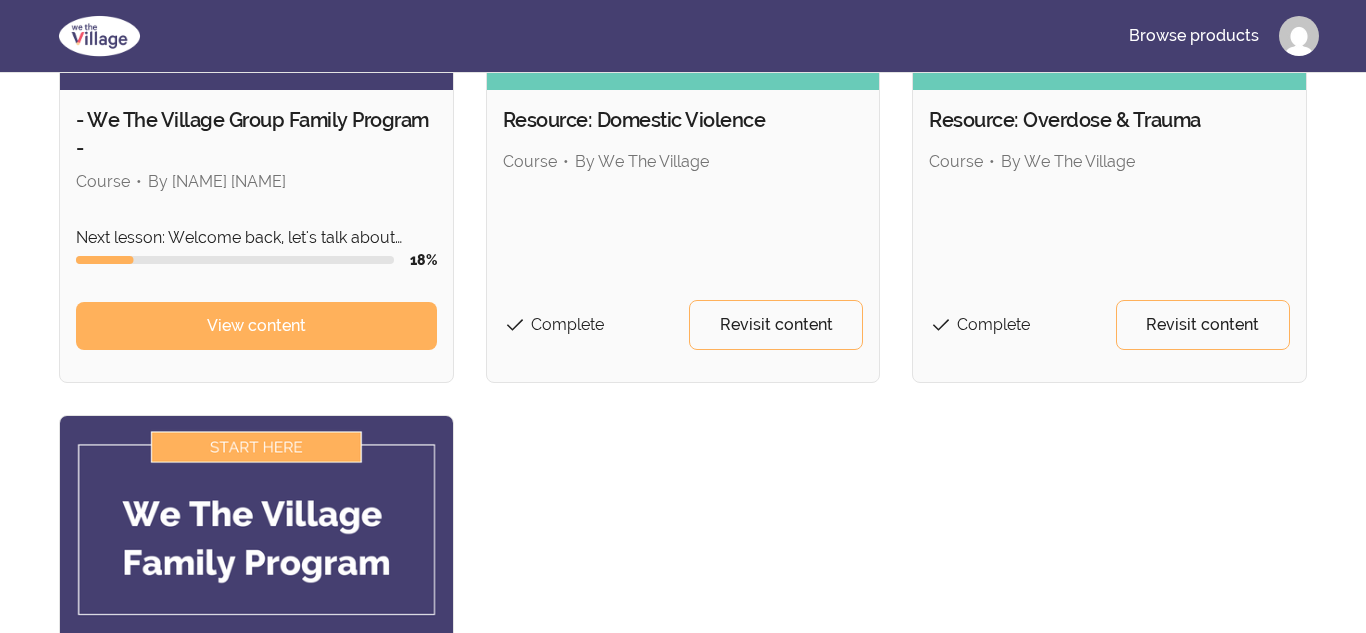 click at bounding box center (256, 526) 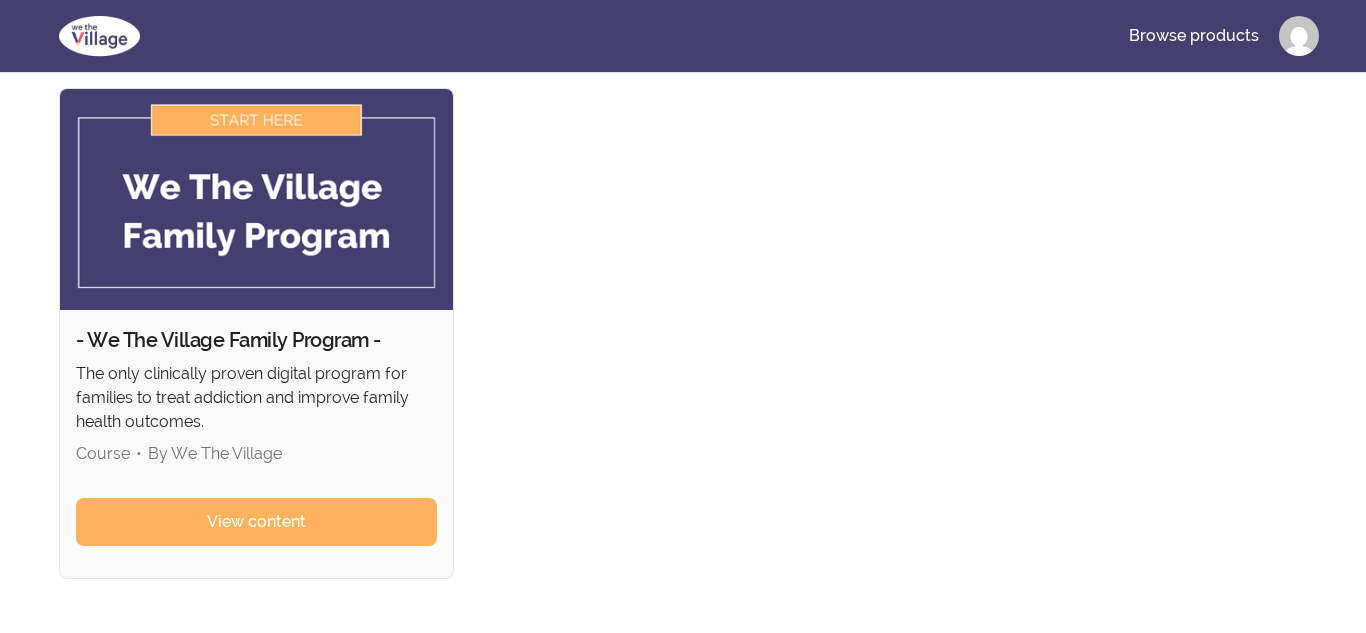 scroll, scrollTop: 698, scrollLeft: 0, axis: vertical 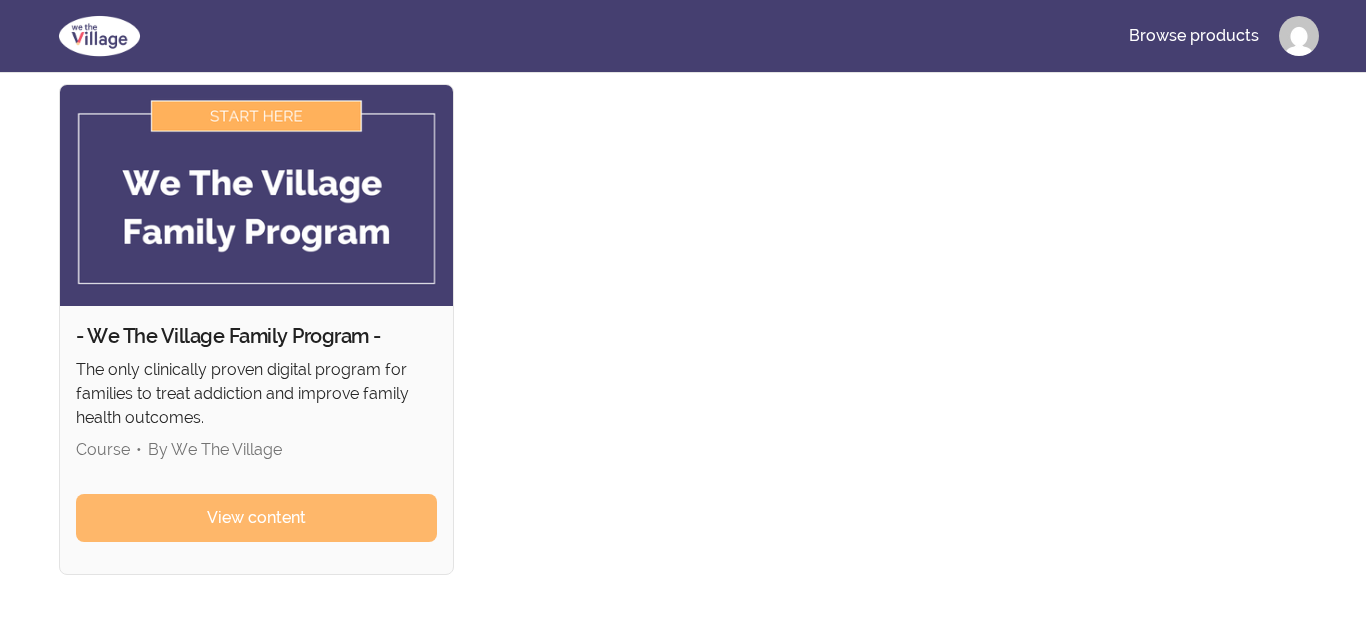 click on "View content" at bounding box center [256, 518] 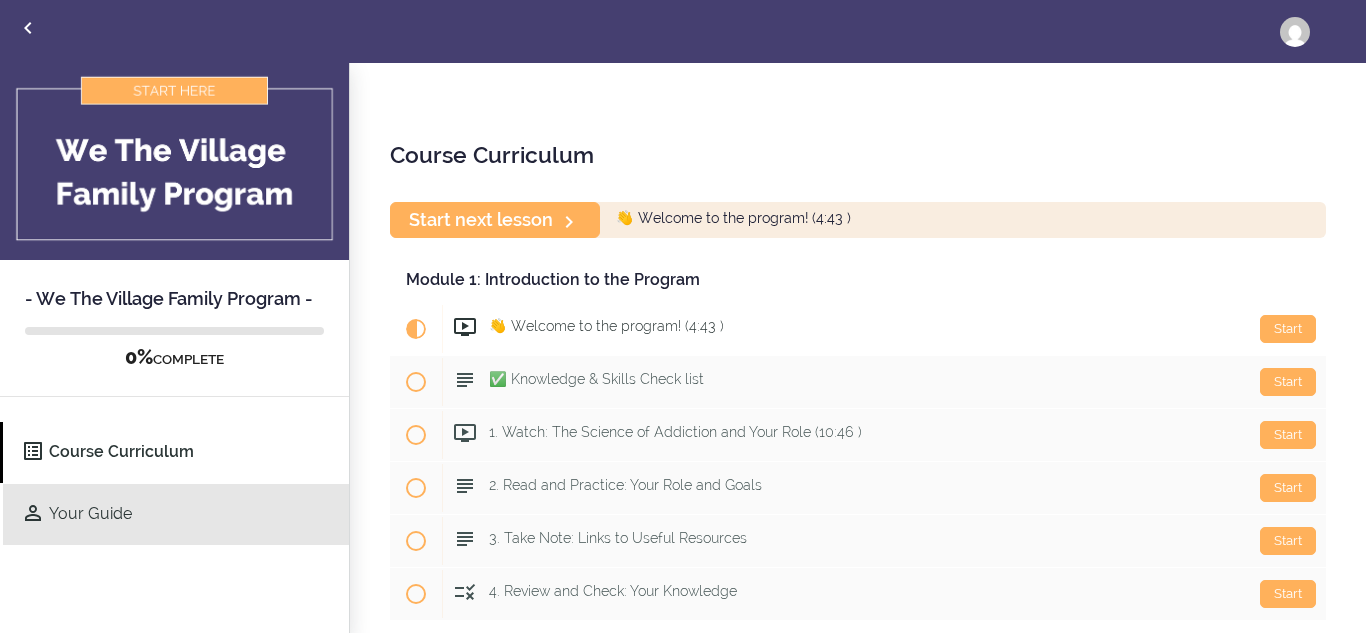 scroll, scrollTop: 0, scrollLeft: 0, axis: both 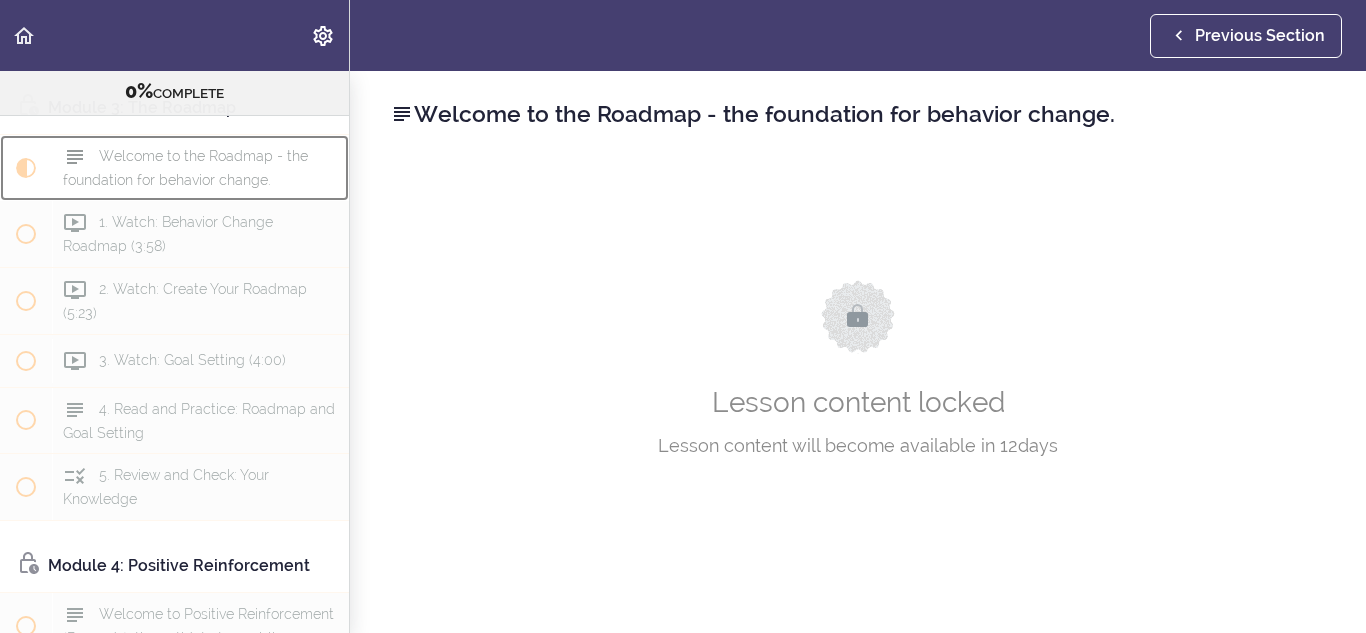 click on "Welcome to the Roadmap - the foundation for behavior change." at bounding box center (185, 167) 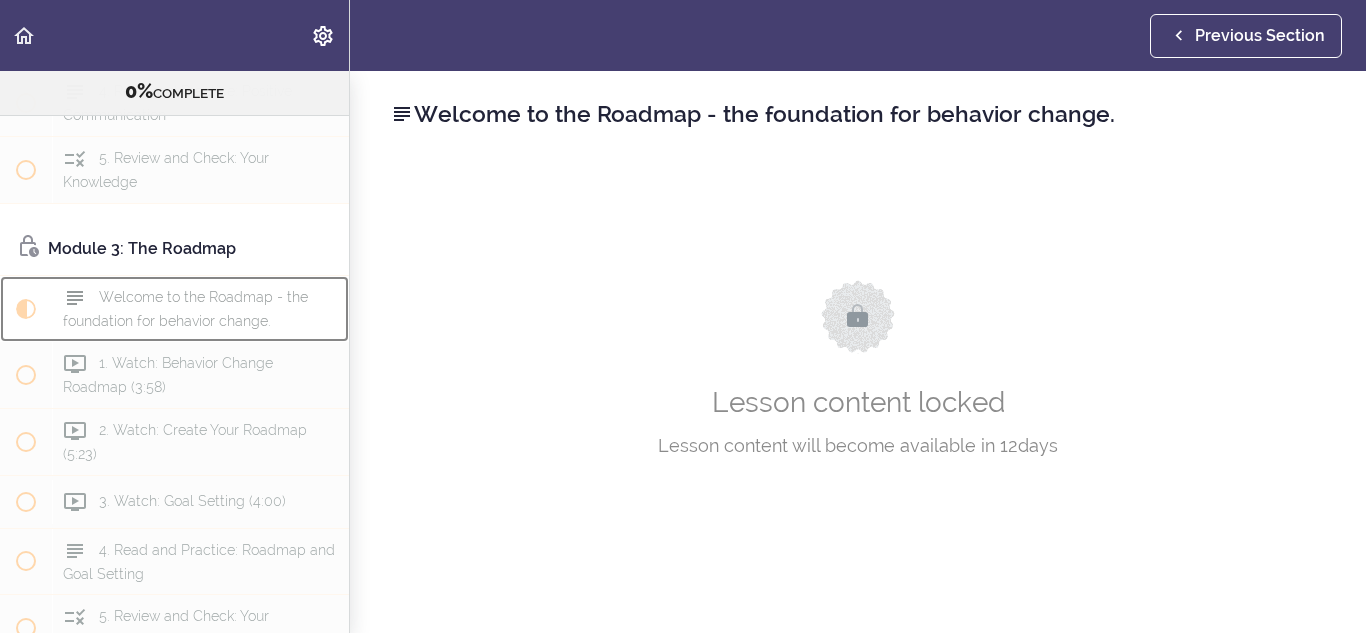scroll, scrollTop: 885, scrollLeft: 0, axis: vertical 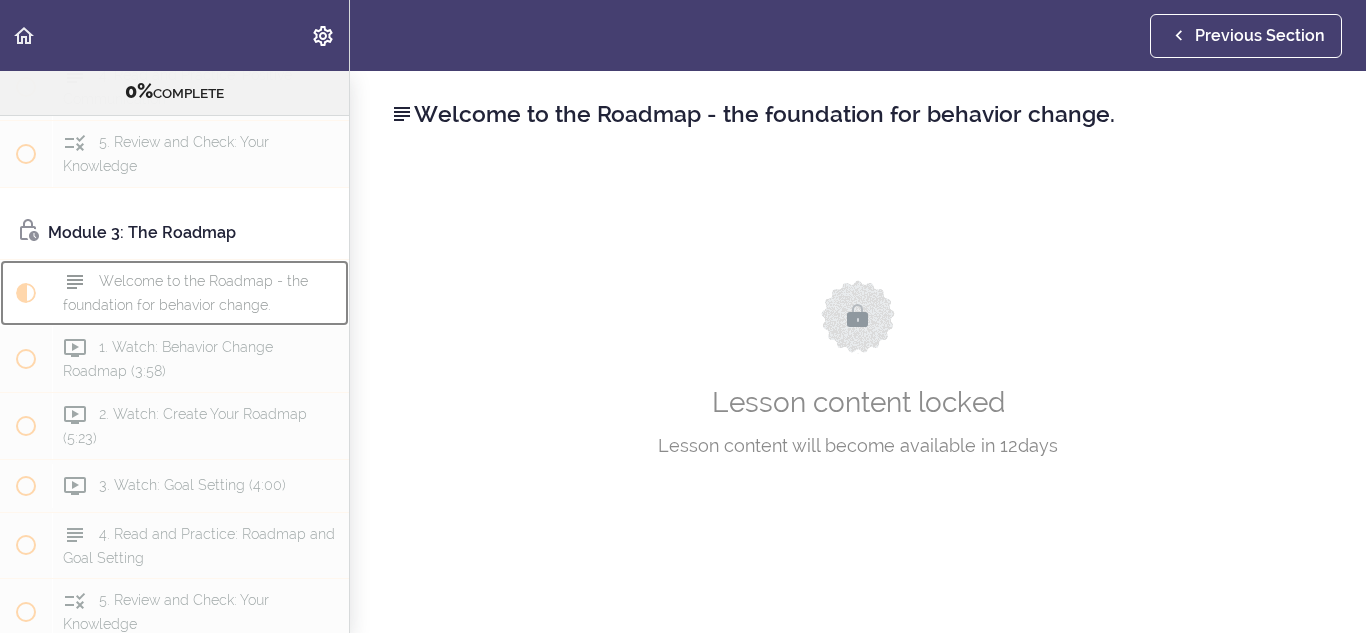 click on "Welcome to the Roadmap - the foundation for behavior change." at bounding box center (185, 292) 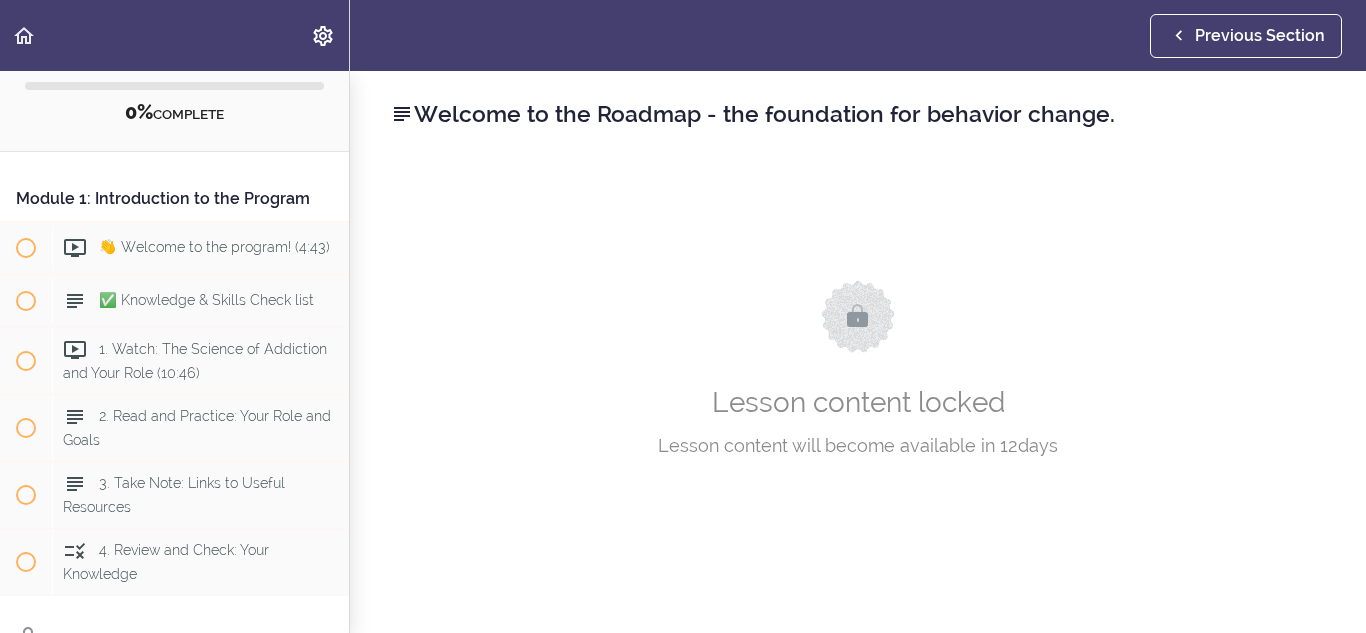 scroll, scrollTop: 59, scrollLeft: 0, axis: vertical 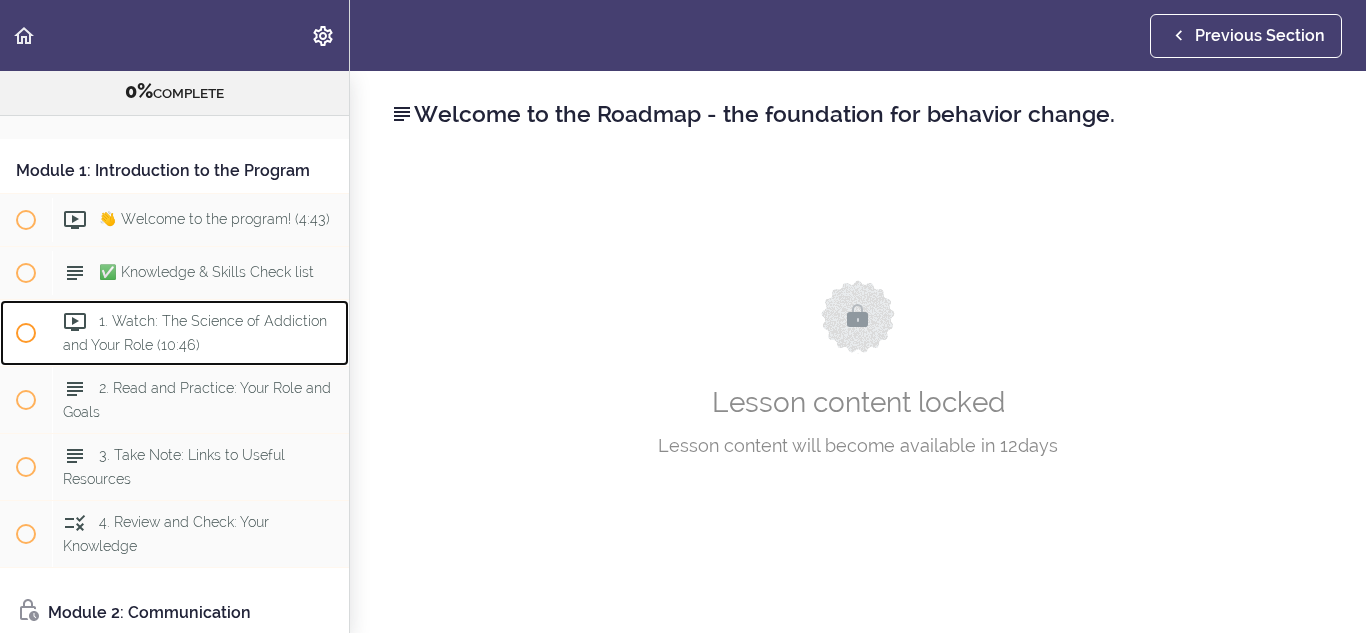 click on "1. Watch: The Science of Addiction and Your Role
(10:46)" at bounding box center [195, 332] 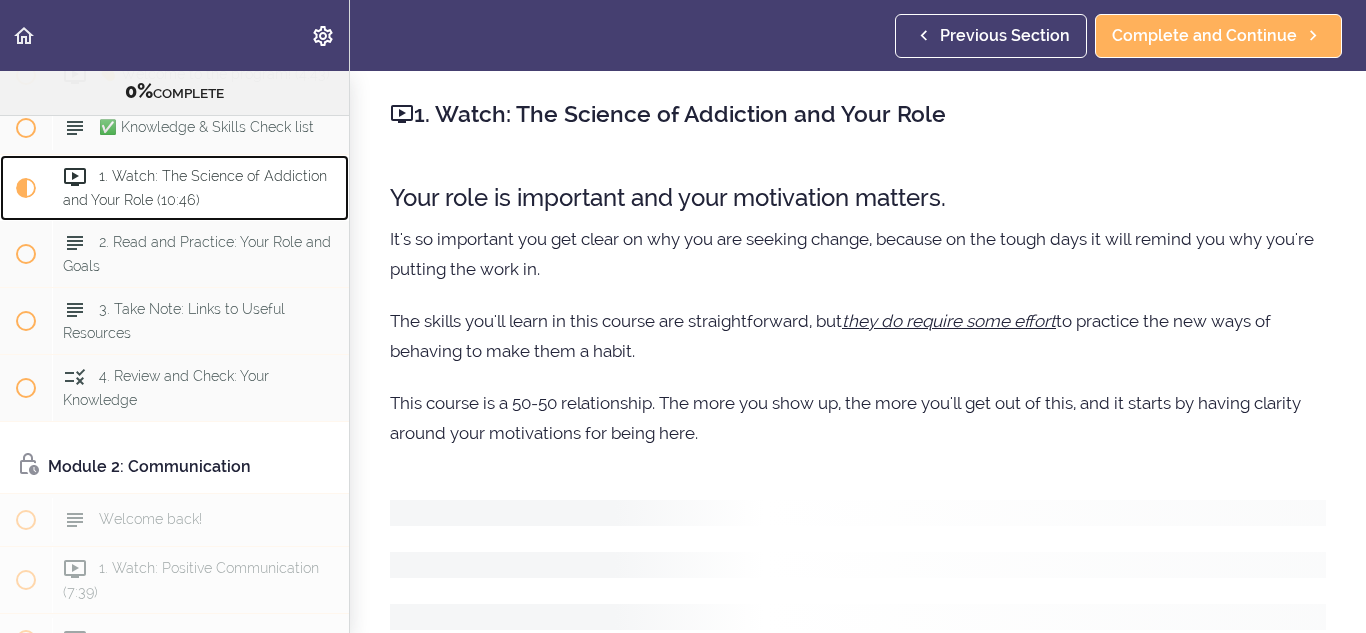 scroll, scrollTop: 213, scrollLeft: 0, axis: vertical 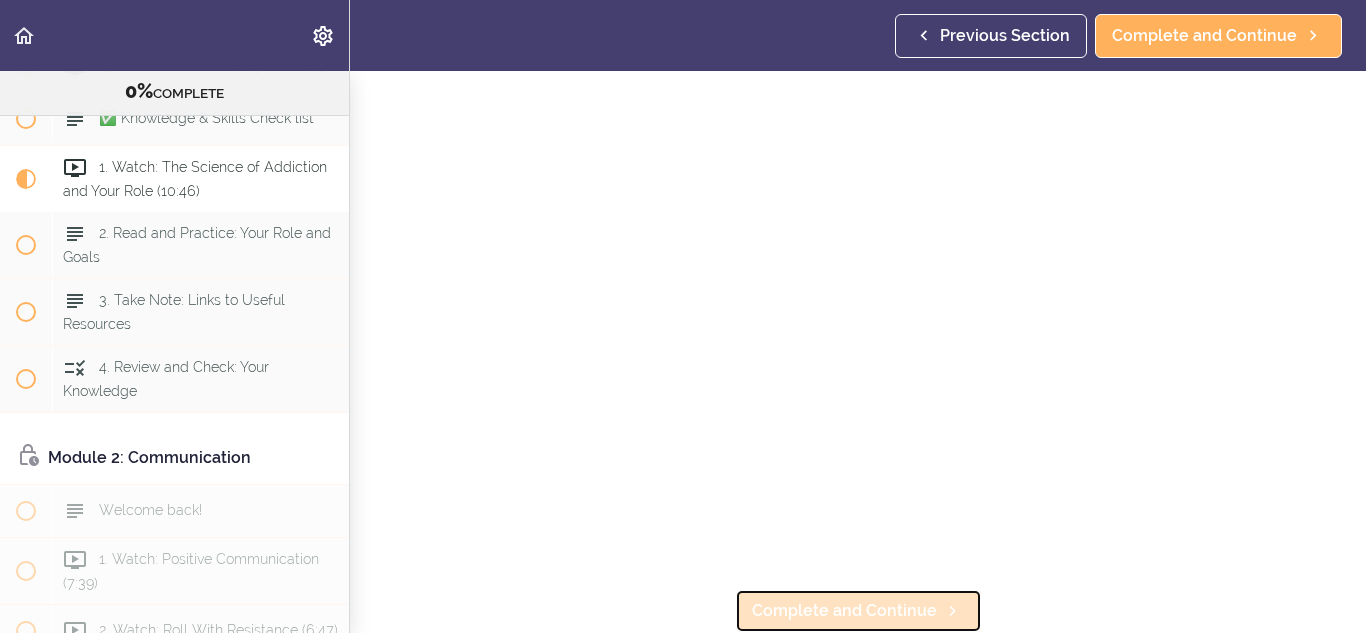 click on "Complete and Continue" at bounding box center [844, 611] 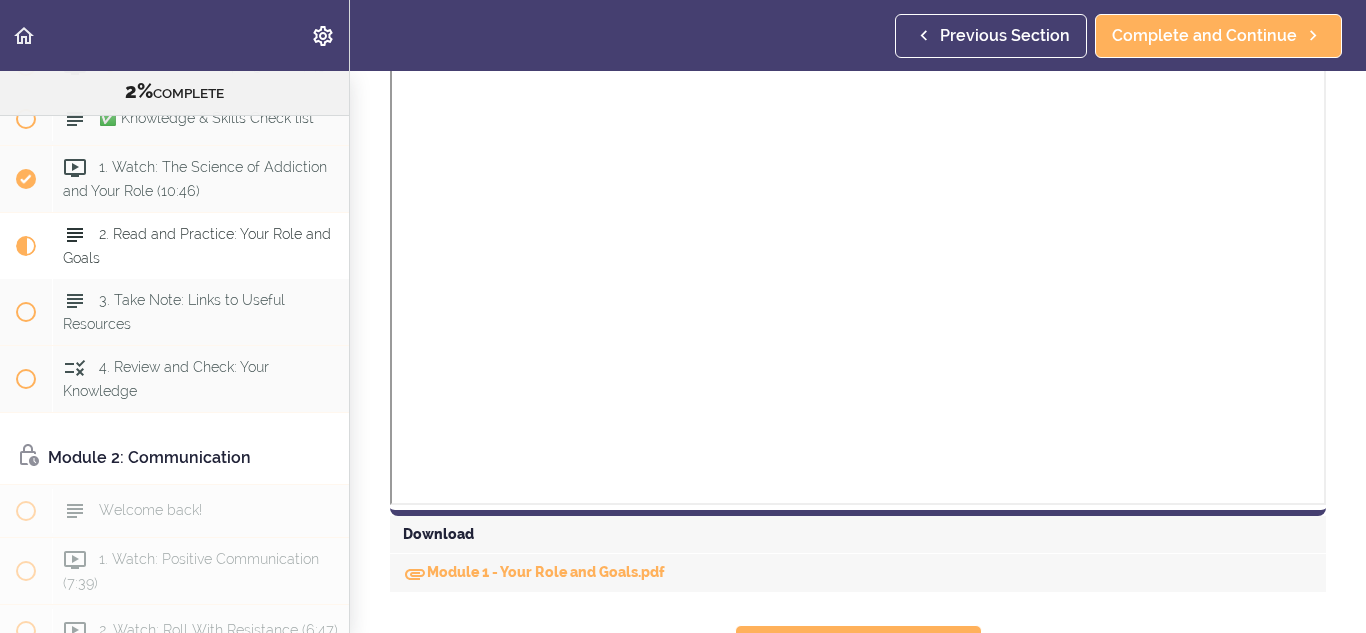 scroll, scrollTop: 0, scrollLeft: 0, axis: both 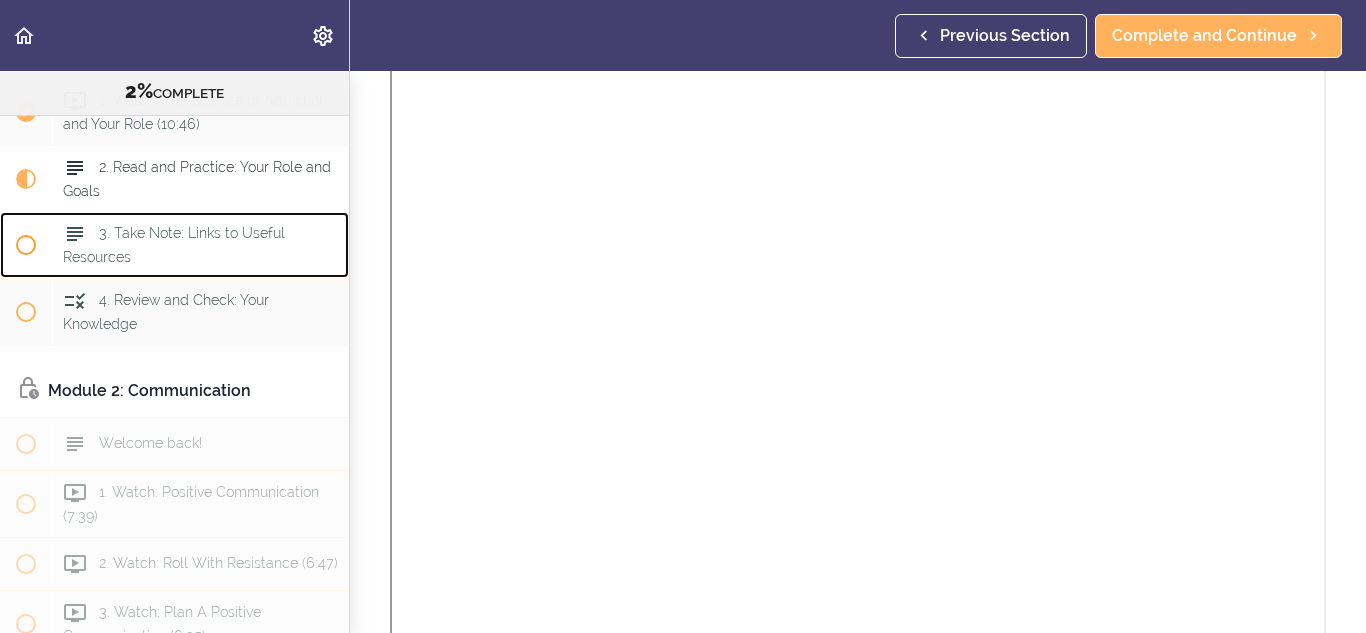 click on "3. Take Note: Links to Useful Resources" at bounding box center [200, 245] 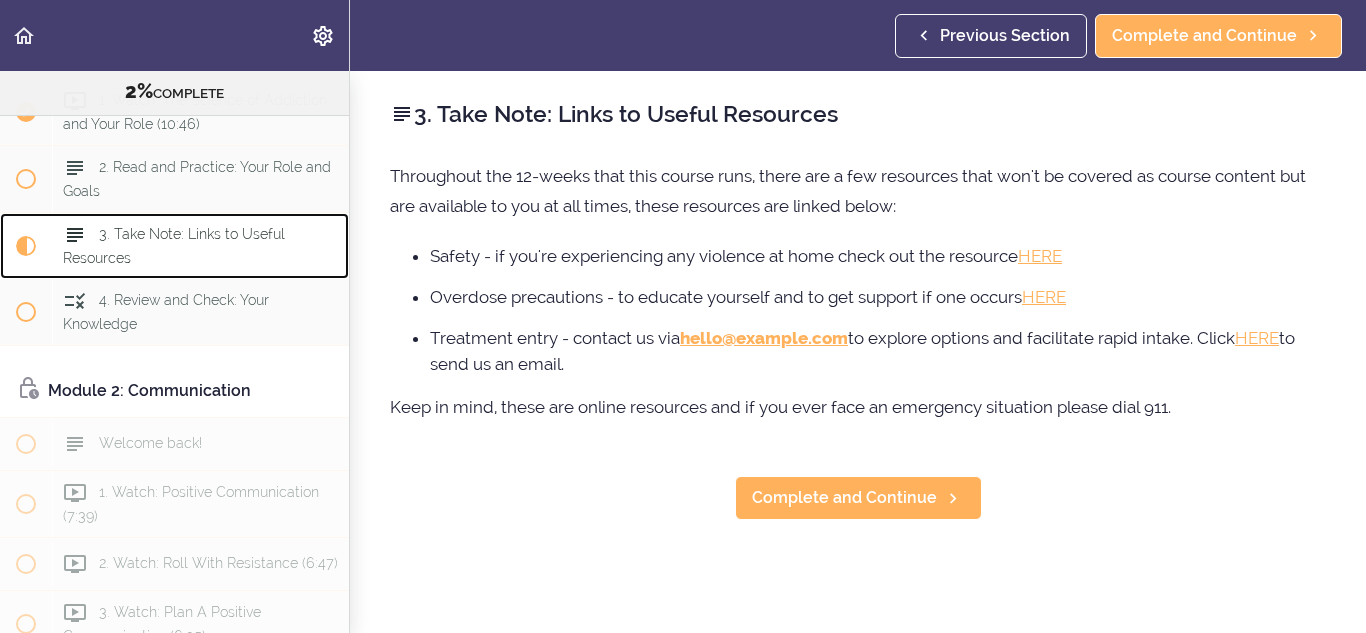 scroll, scrollTop: 0, scrollLeft: 0, axis: both 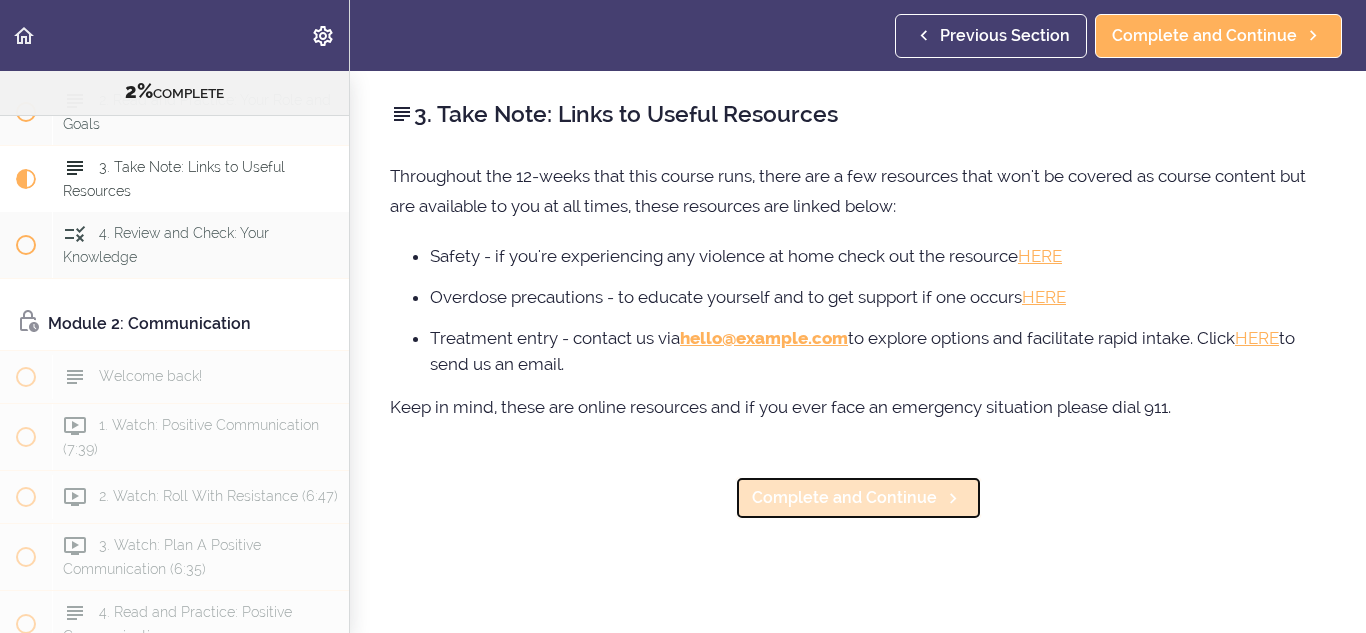 click on "Complete and Continue" at bounding box center (858, 498) 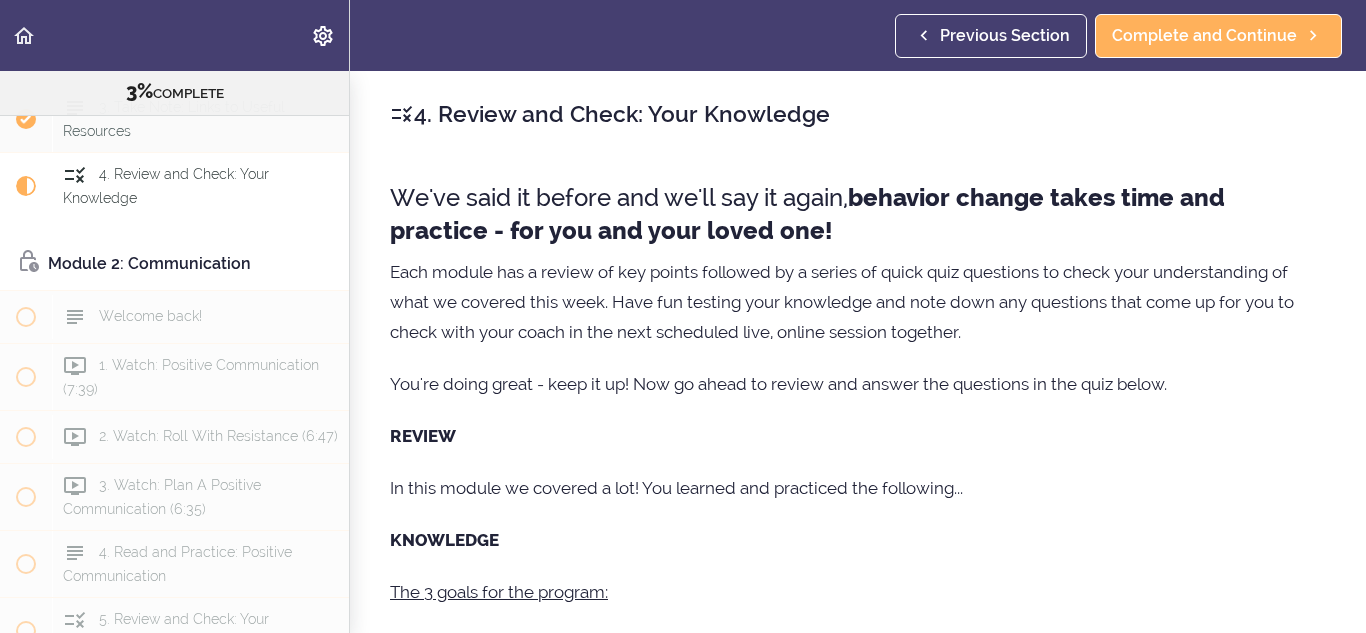 scroll, scrollTop: 414, scrollLeft: 0, axis: vertical 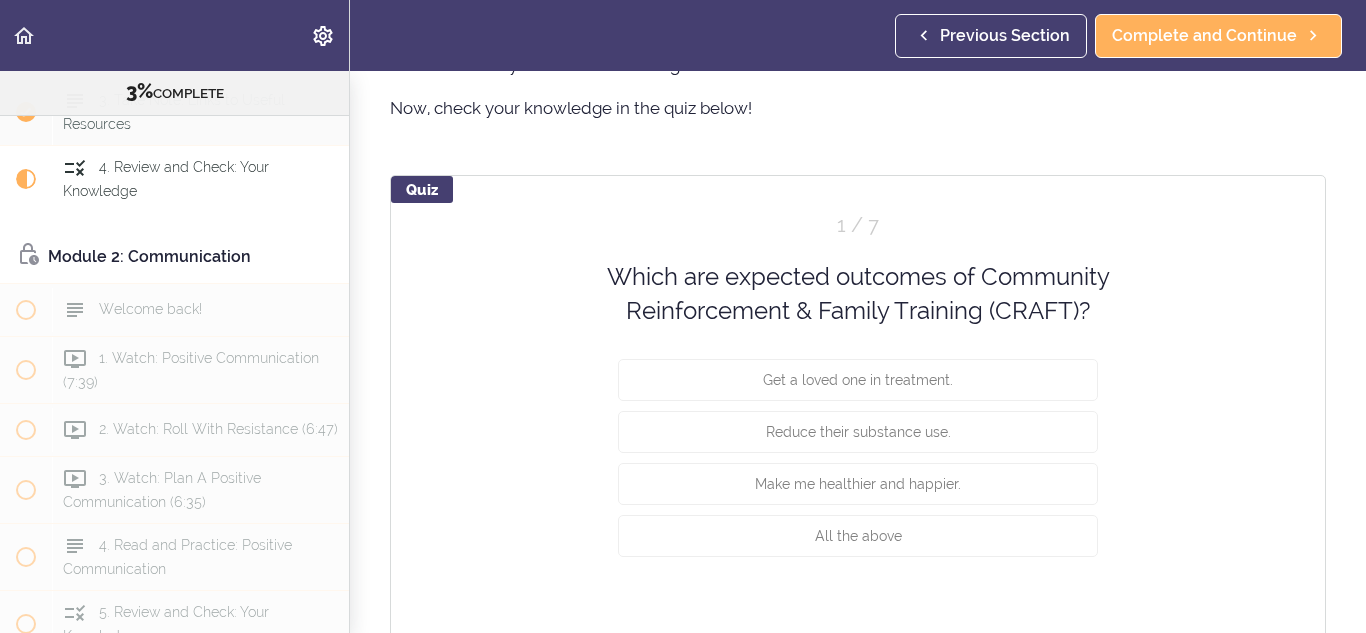 click on "Module 2: Communication" at bounding box center [174, 258] 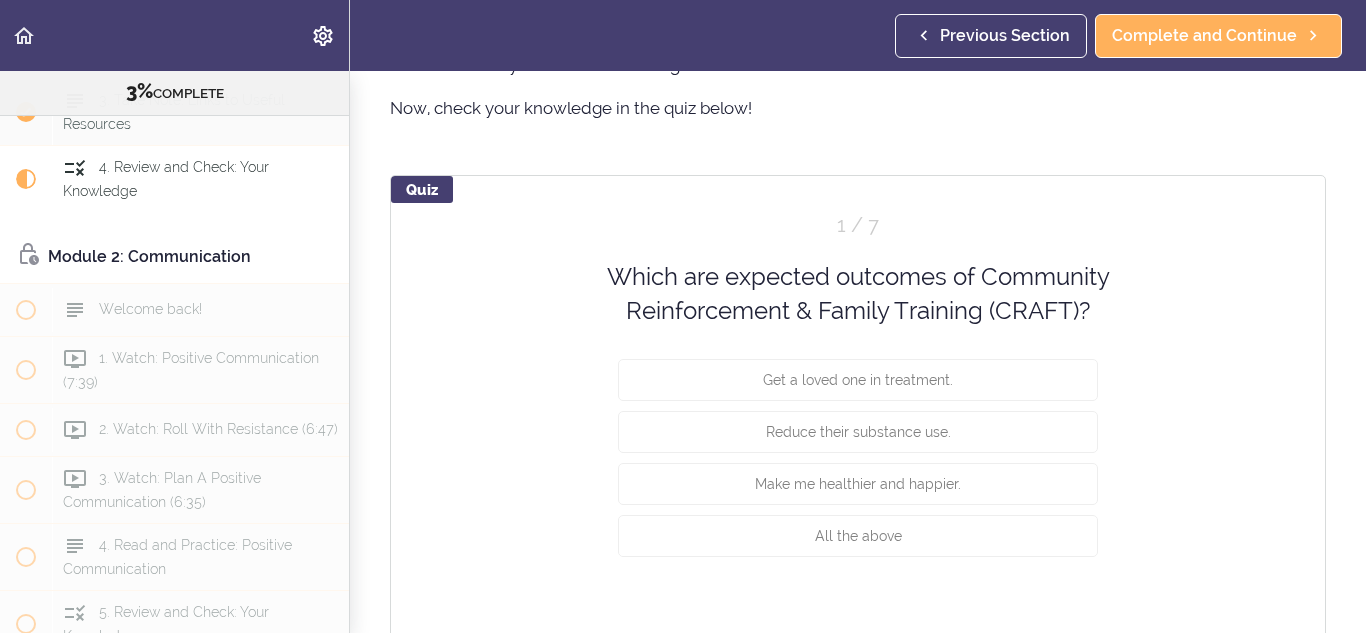 scroll, scrollTop: 1696, scrollLeft: 0, axis: vertical 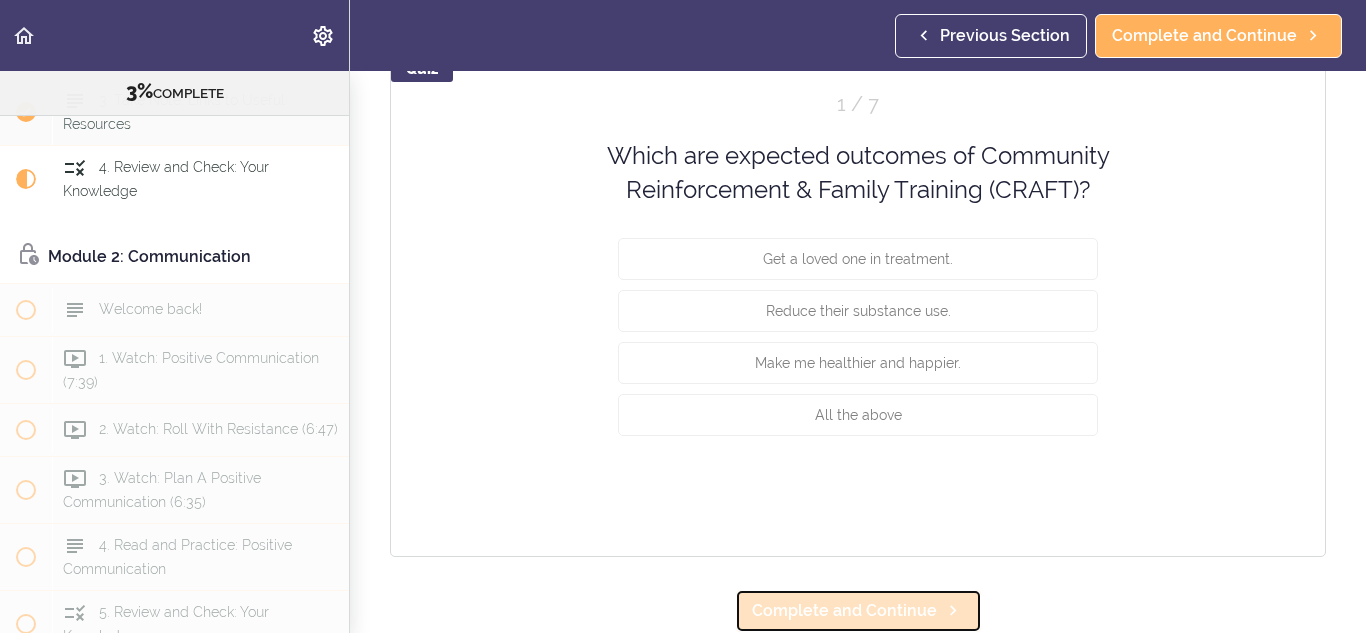 click on "Complete and Continue" at bounding box center [844, 611] 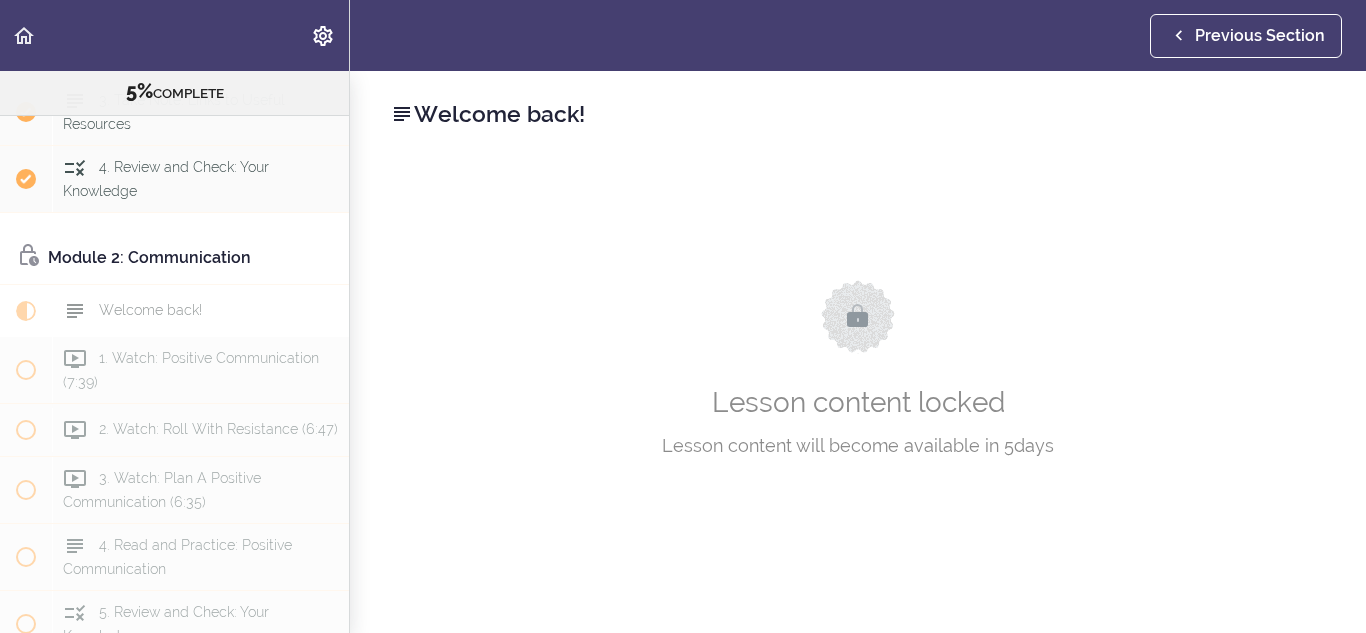scroll, scrollTop: 0, scrollLeft: 0, axis: both 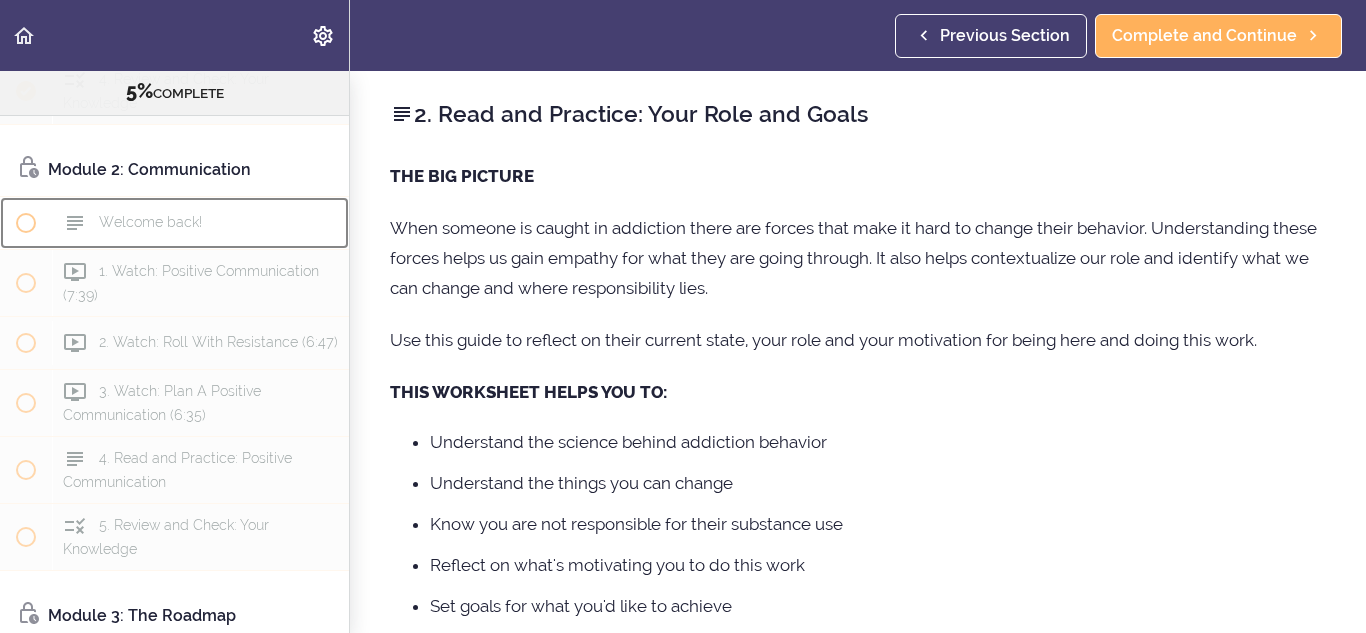 click on "Welcome back!" at bounding box center [200, 223] 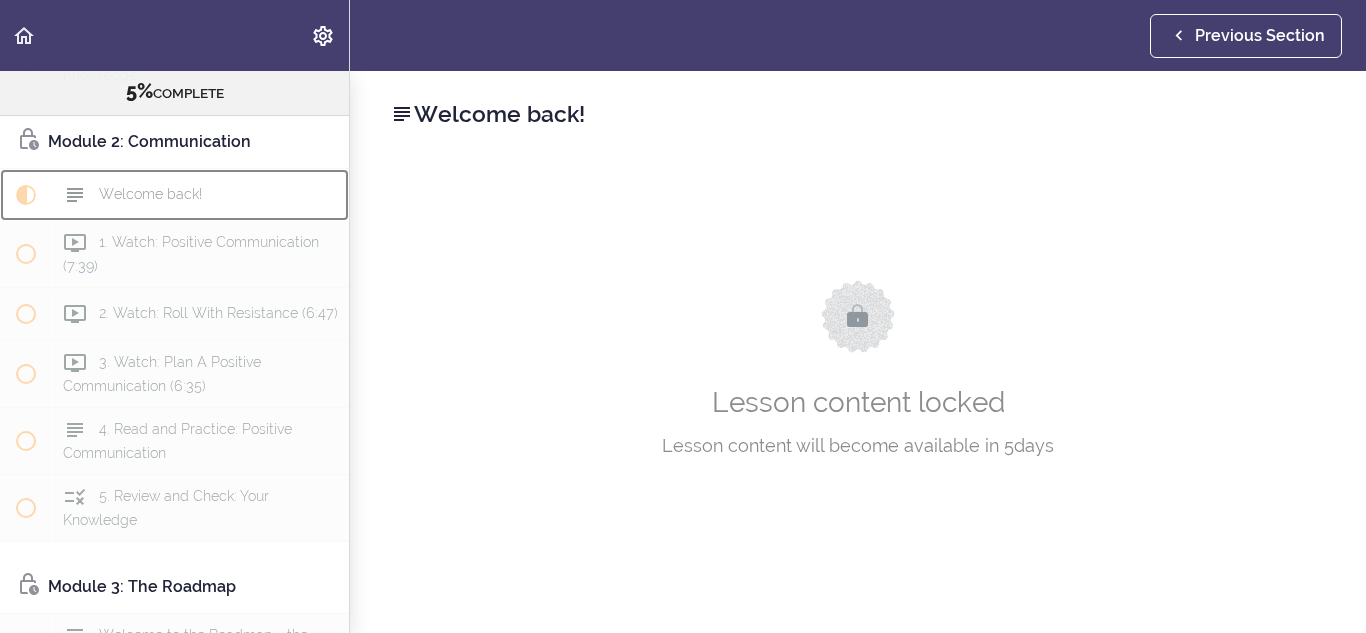 scroll, scrollTop: 553, scrollLeft: 0, axis: vertical 